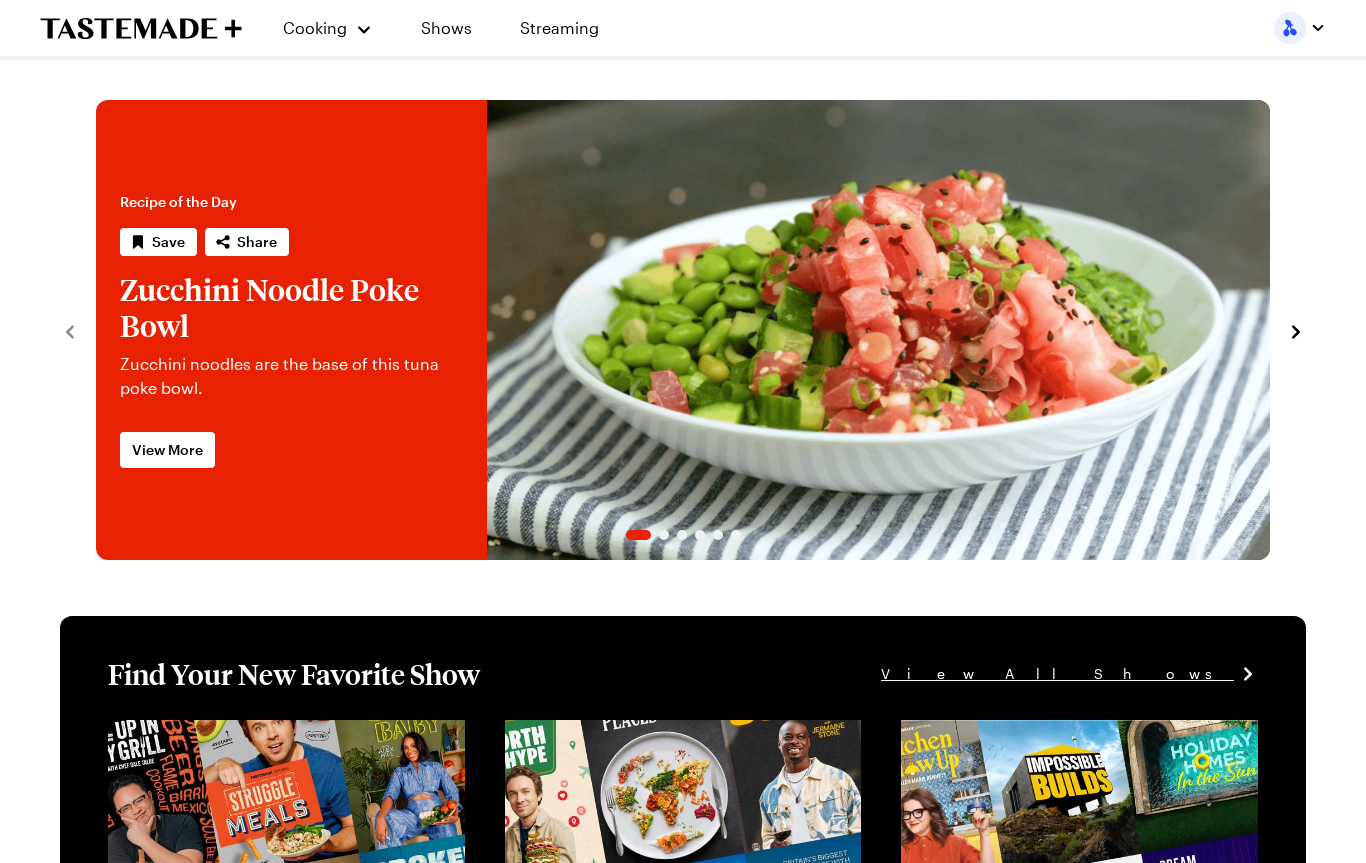 scroll, scrollTop: 0, scrollLeft: 0, axis: both 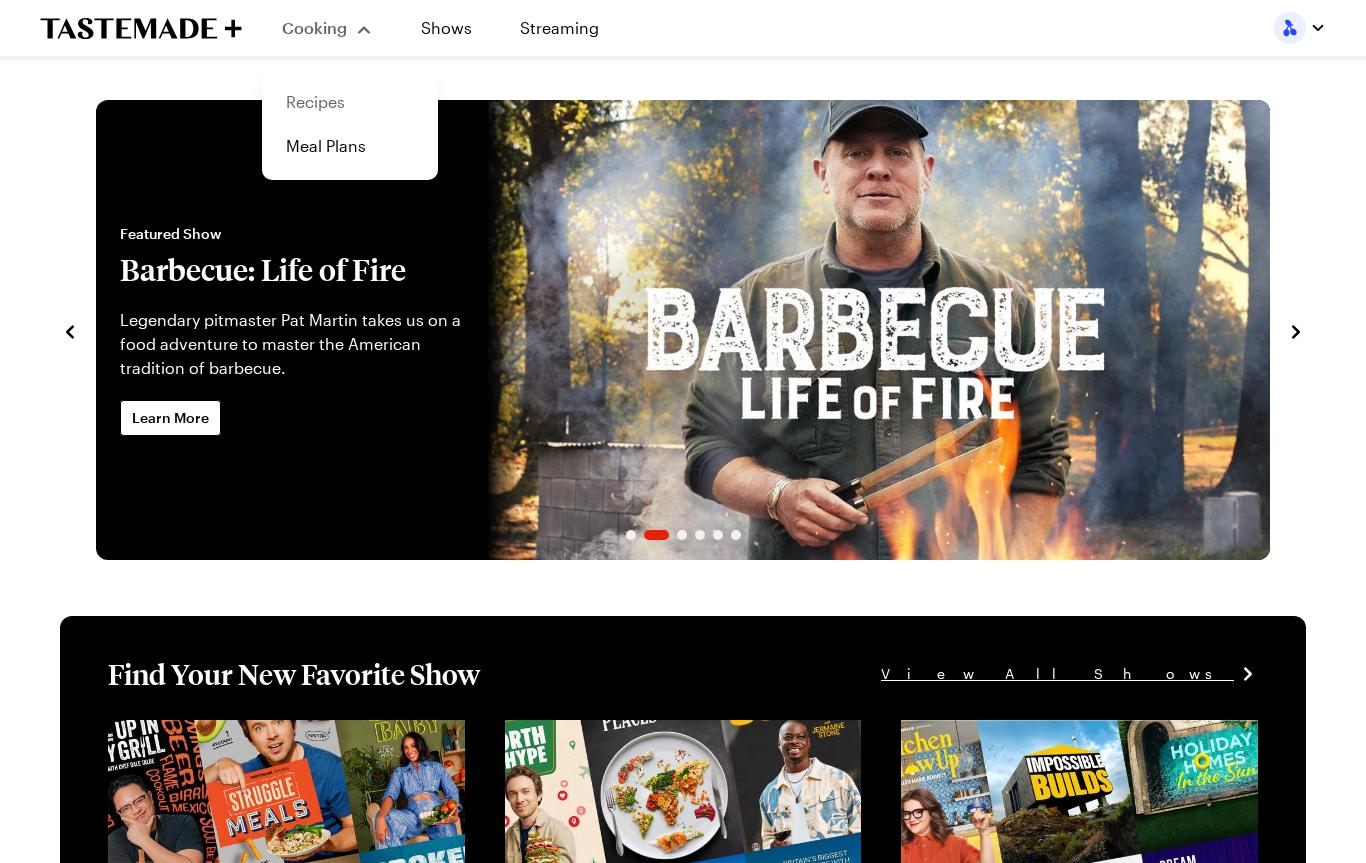 click on "Recipes" at bounding box center (350, 102) 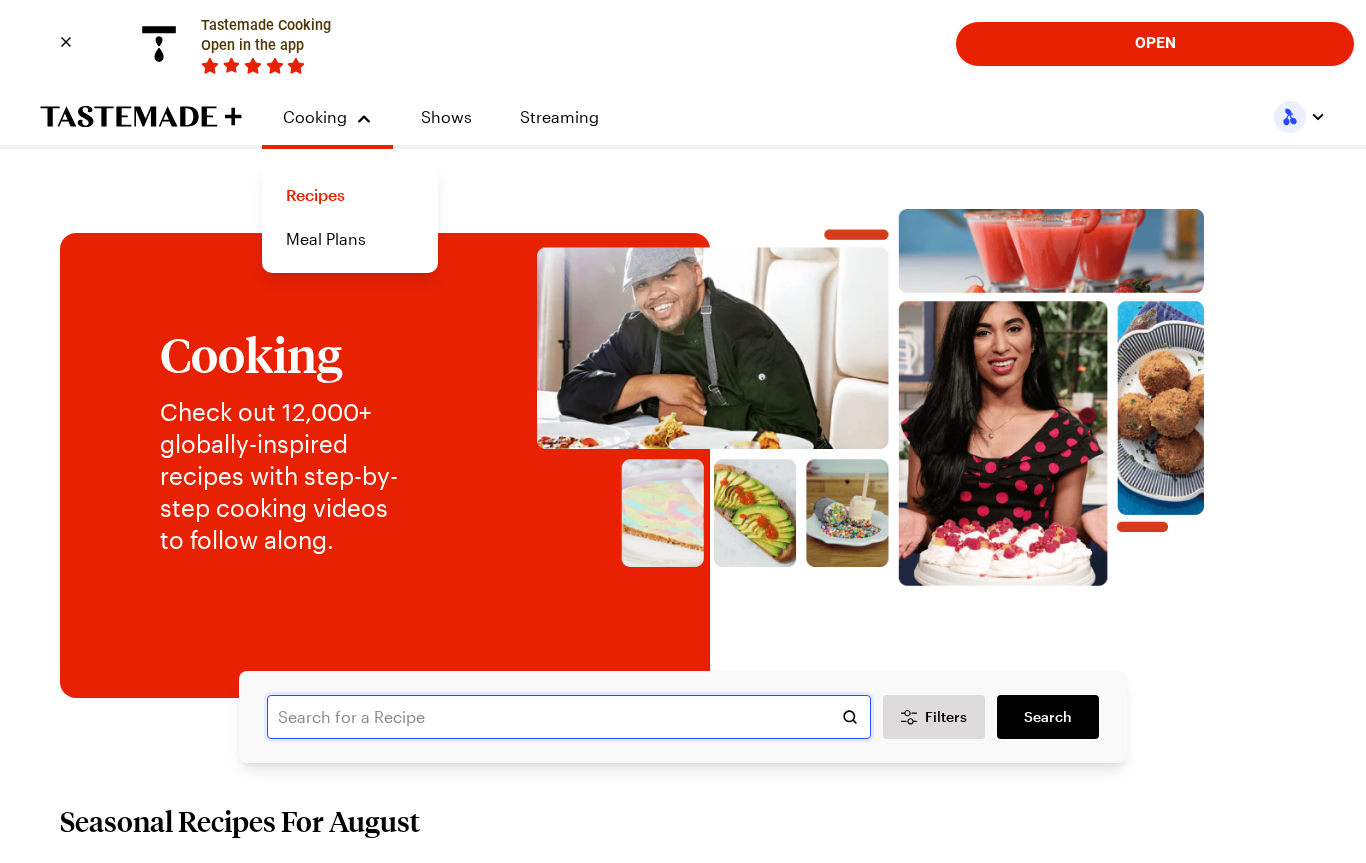 click at bounding box center (569, 717) 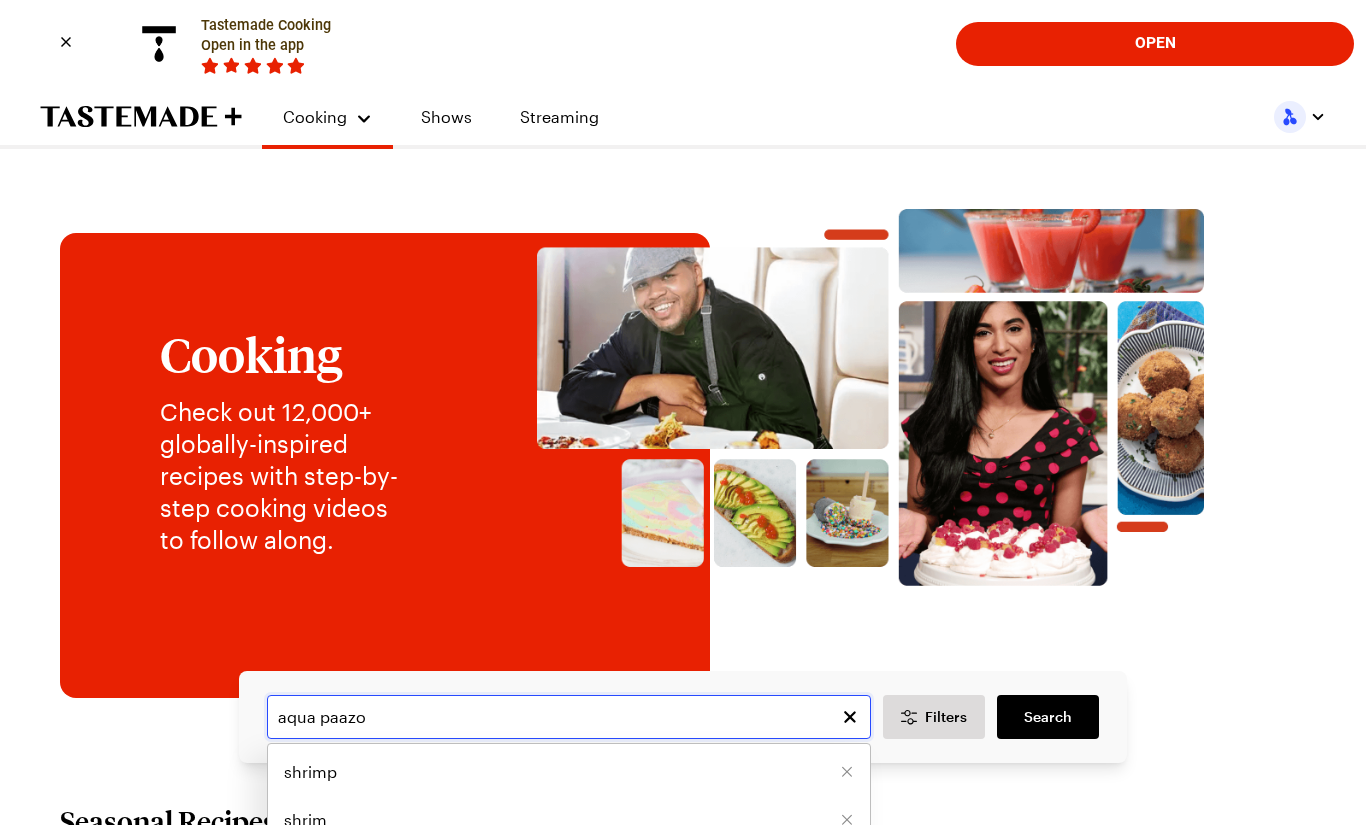 type on "aqua paazo" 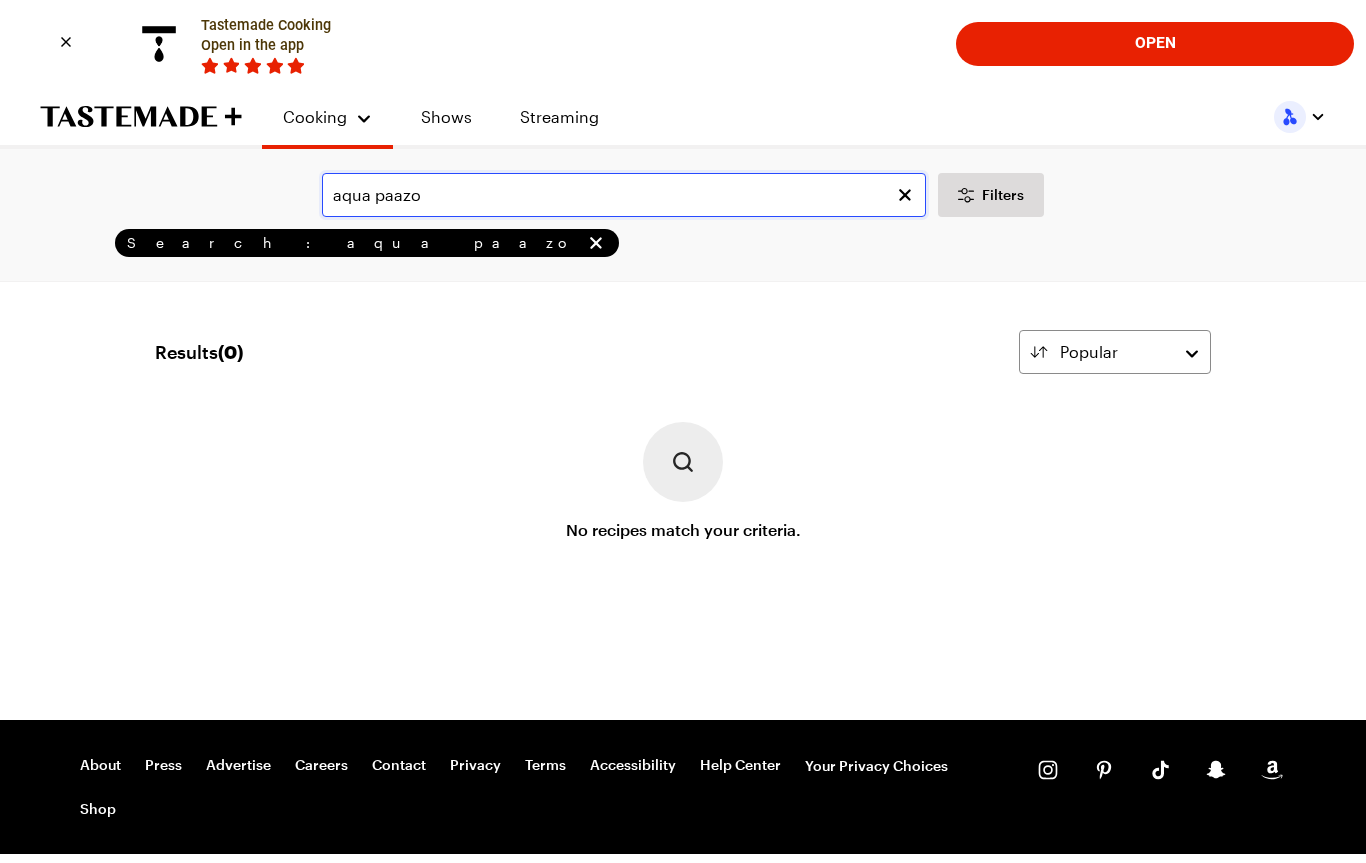 click on "aqua paazo" at bounding box center [624, 195] 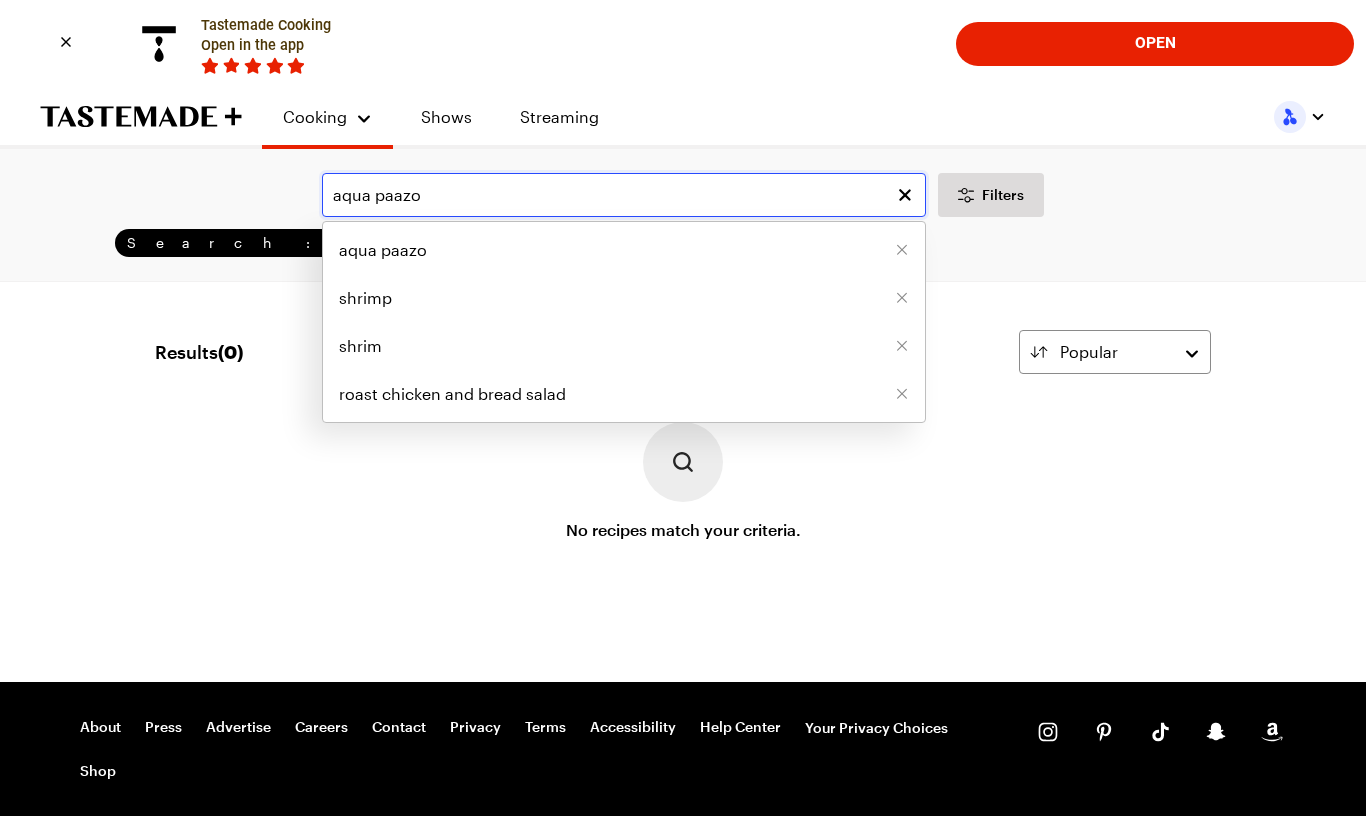 click on "aqua paazo" at bounding box center (624, 195) 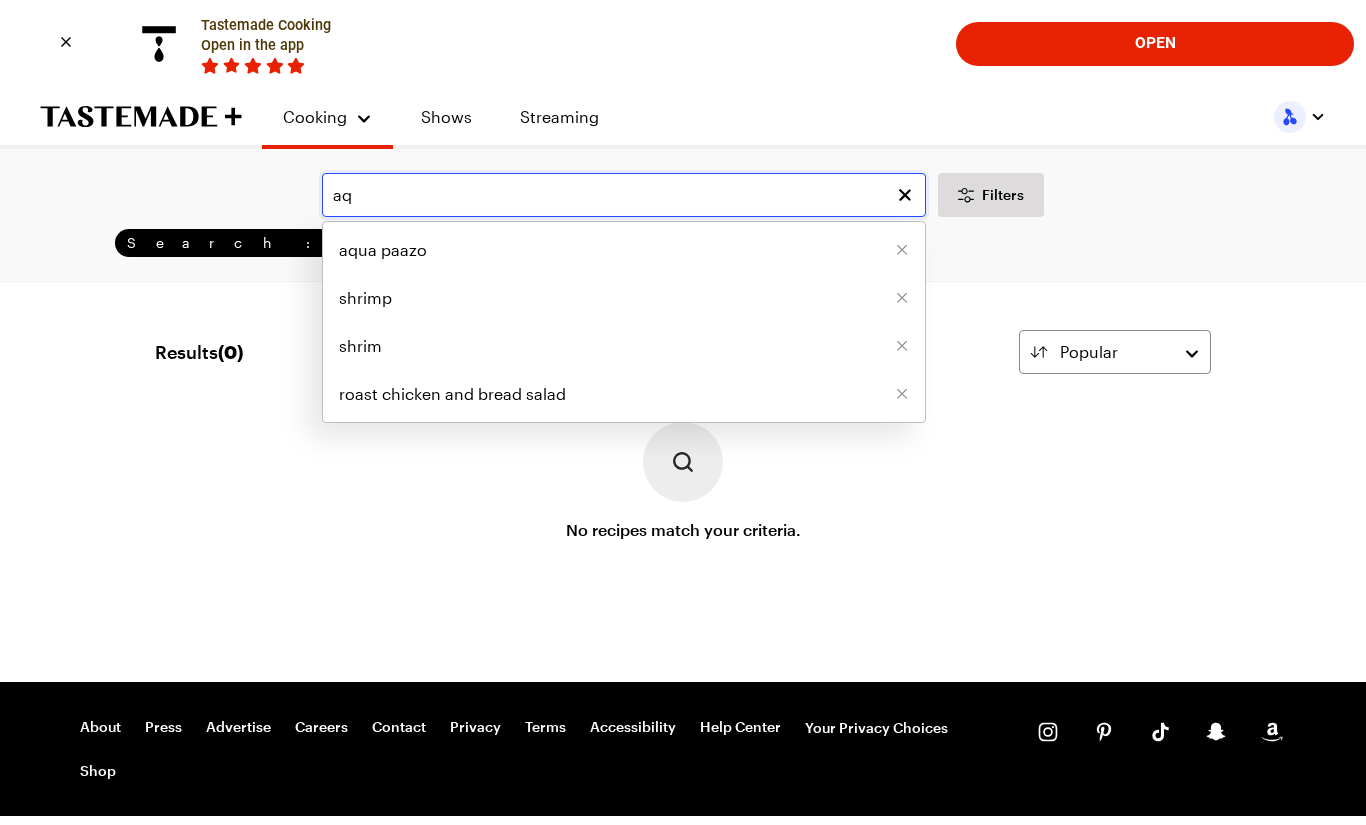 type on "a" 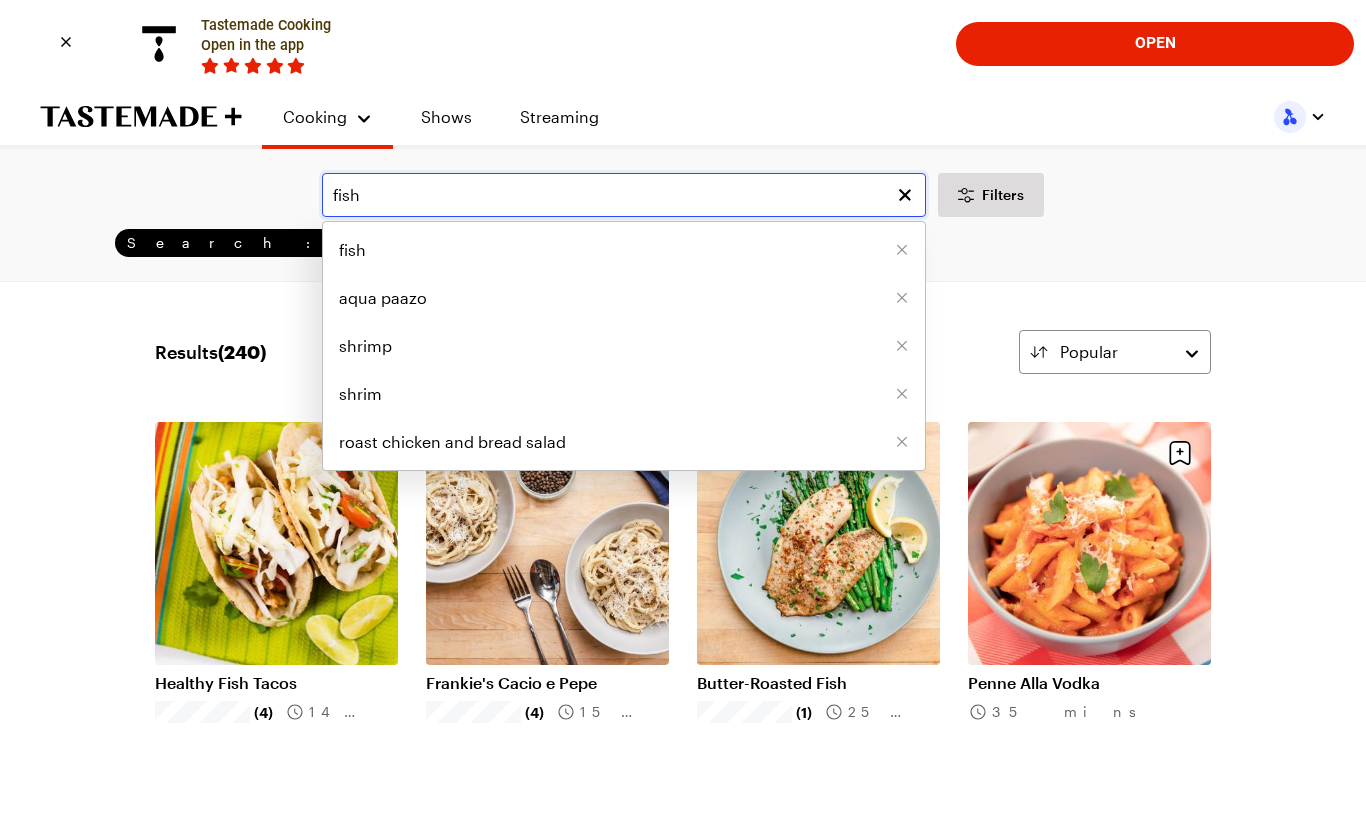 type on "fish" 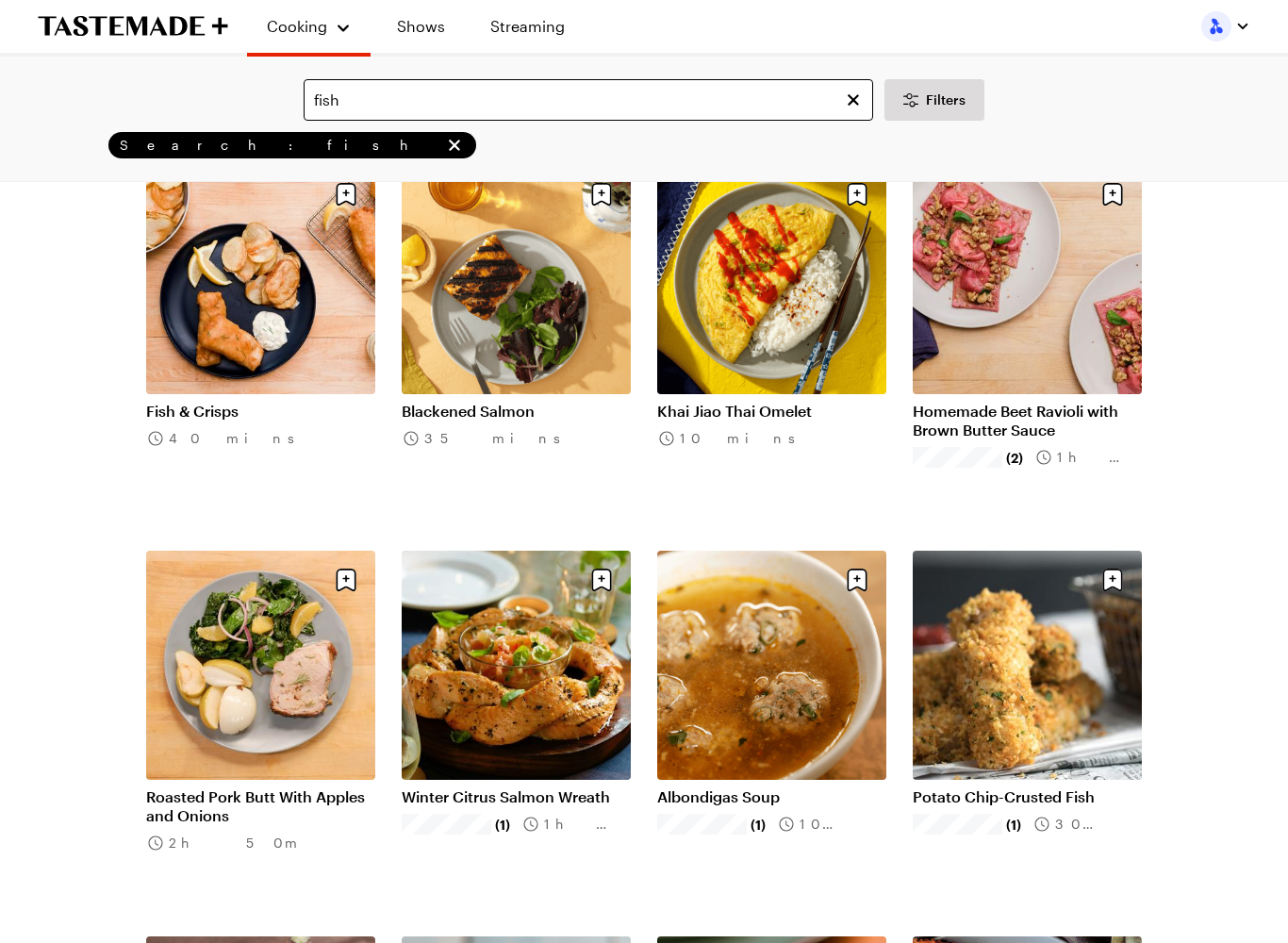 scroll, scrollTop: 1067, scrollLeft: 0, axis: vertical 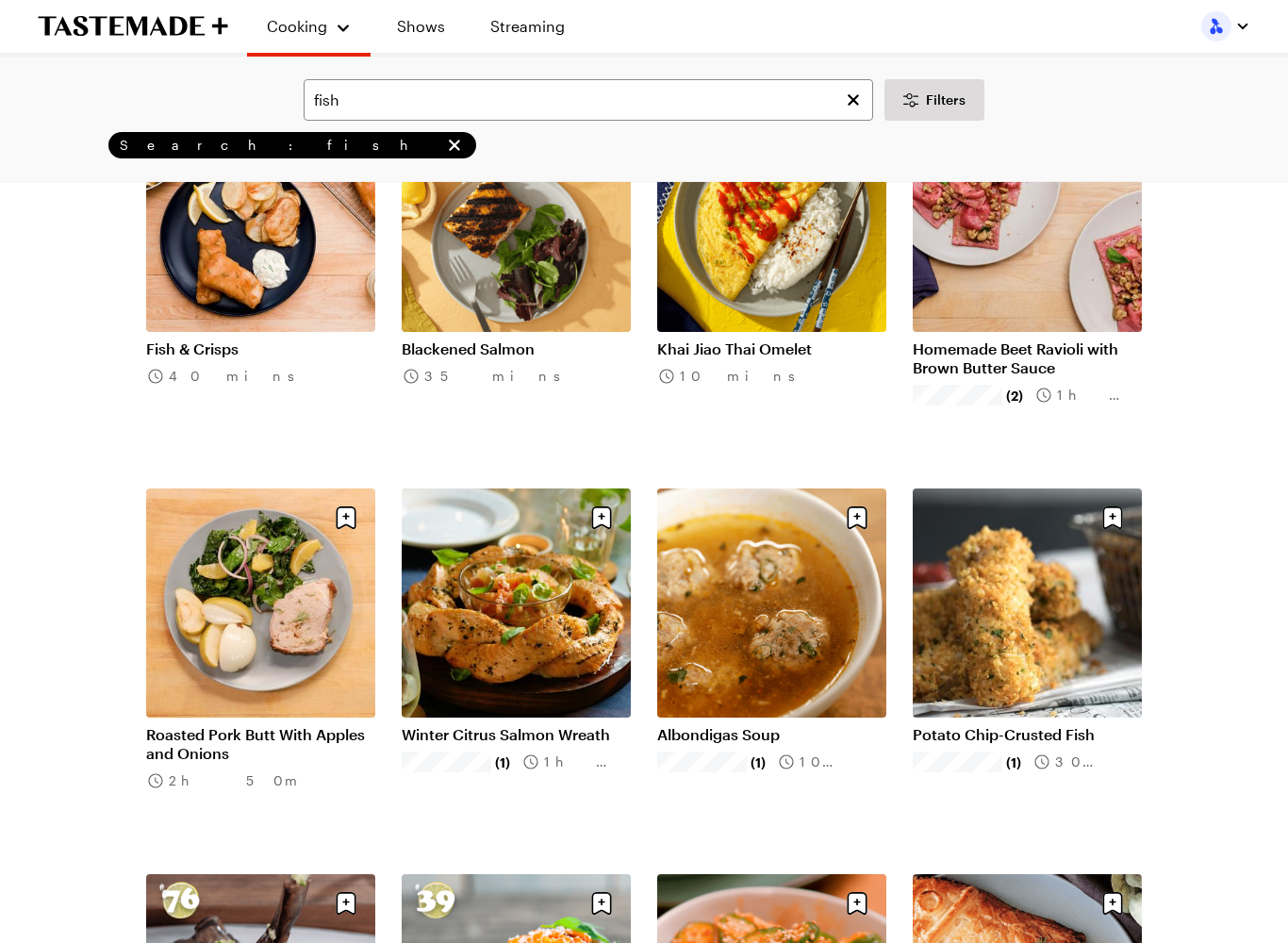 click on "Winter Citrus Salmon Wreath" at bounding box center (516, 735) 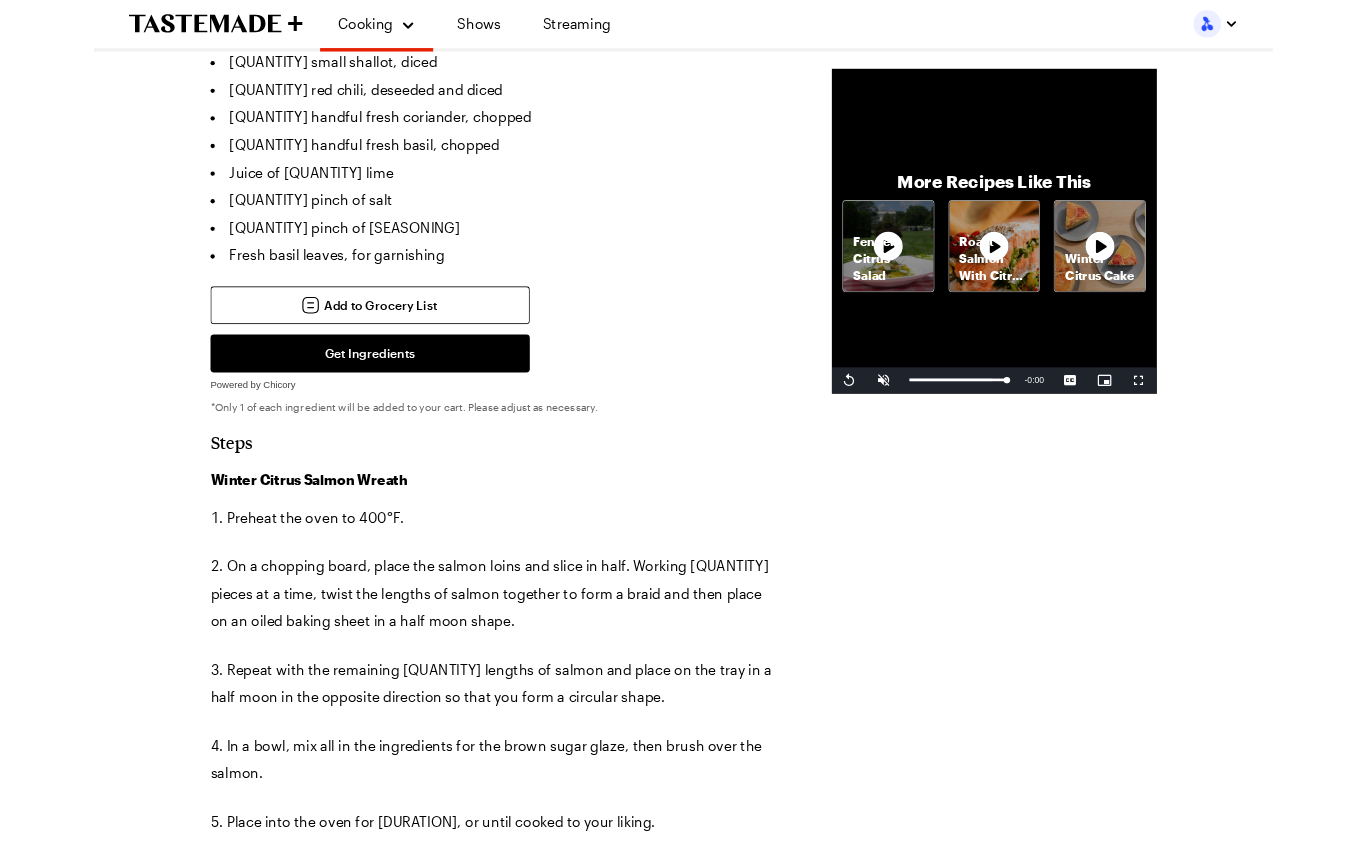 scroll, scrollTop: 1453, scrollLeft: 0, axis: vertical 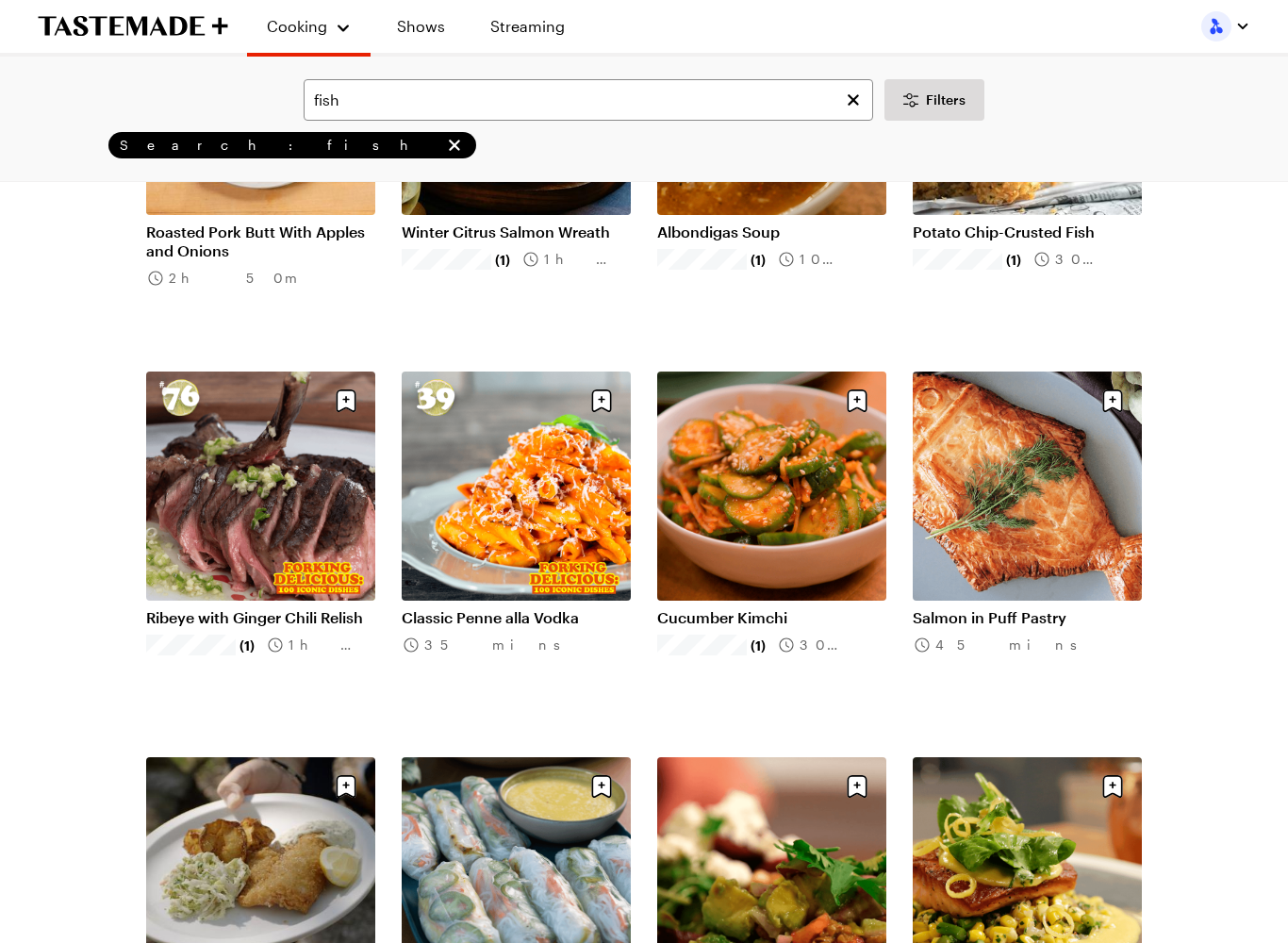 click on "Salmon in Puff Pastry" at bounding box center (1027, 618) 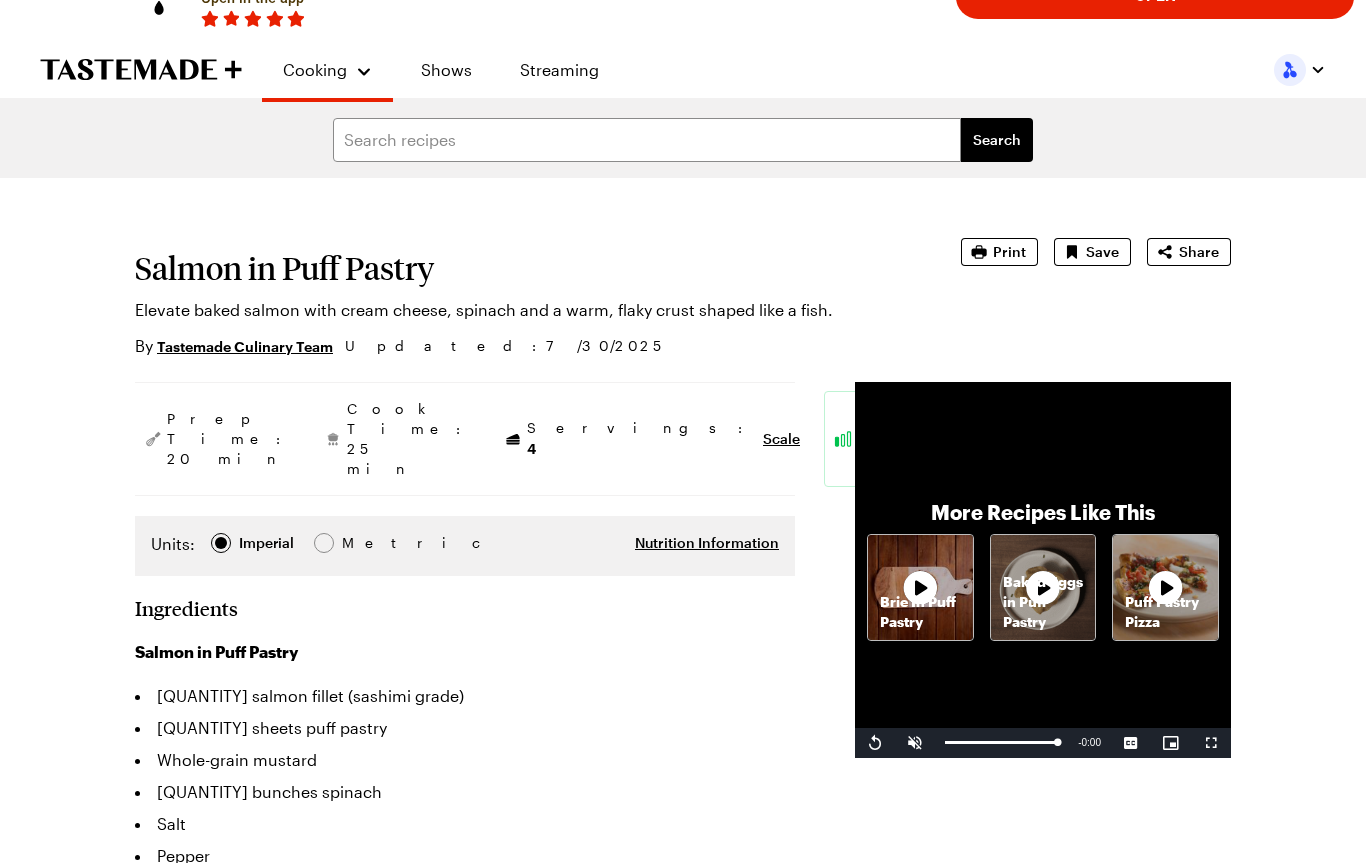 scroll, scrollTop: 0, scrollLeft: 0, axis: both 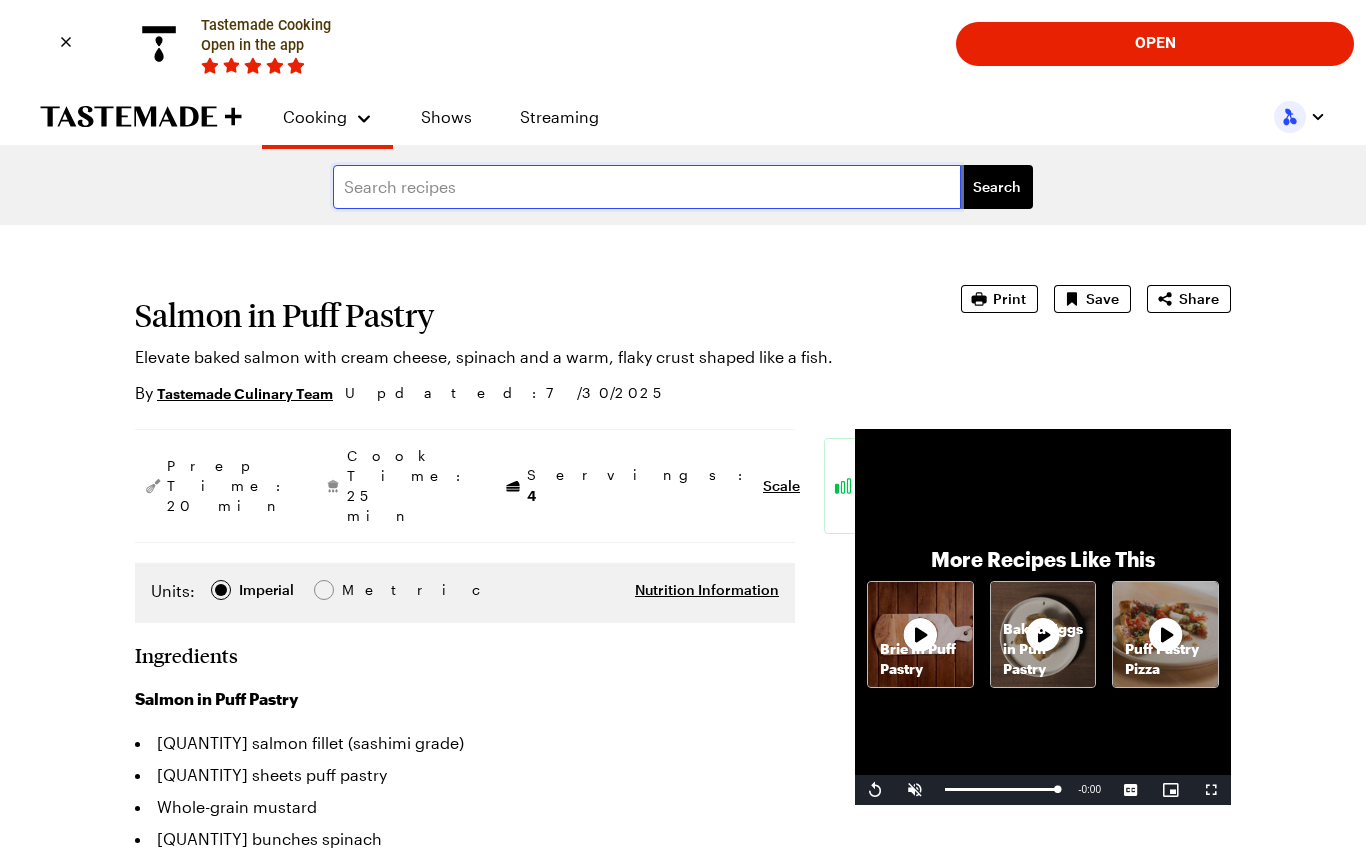 click at bounding box center [647, 187] 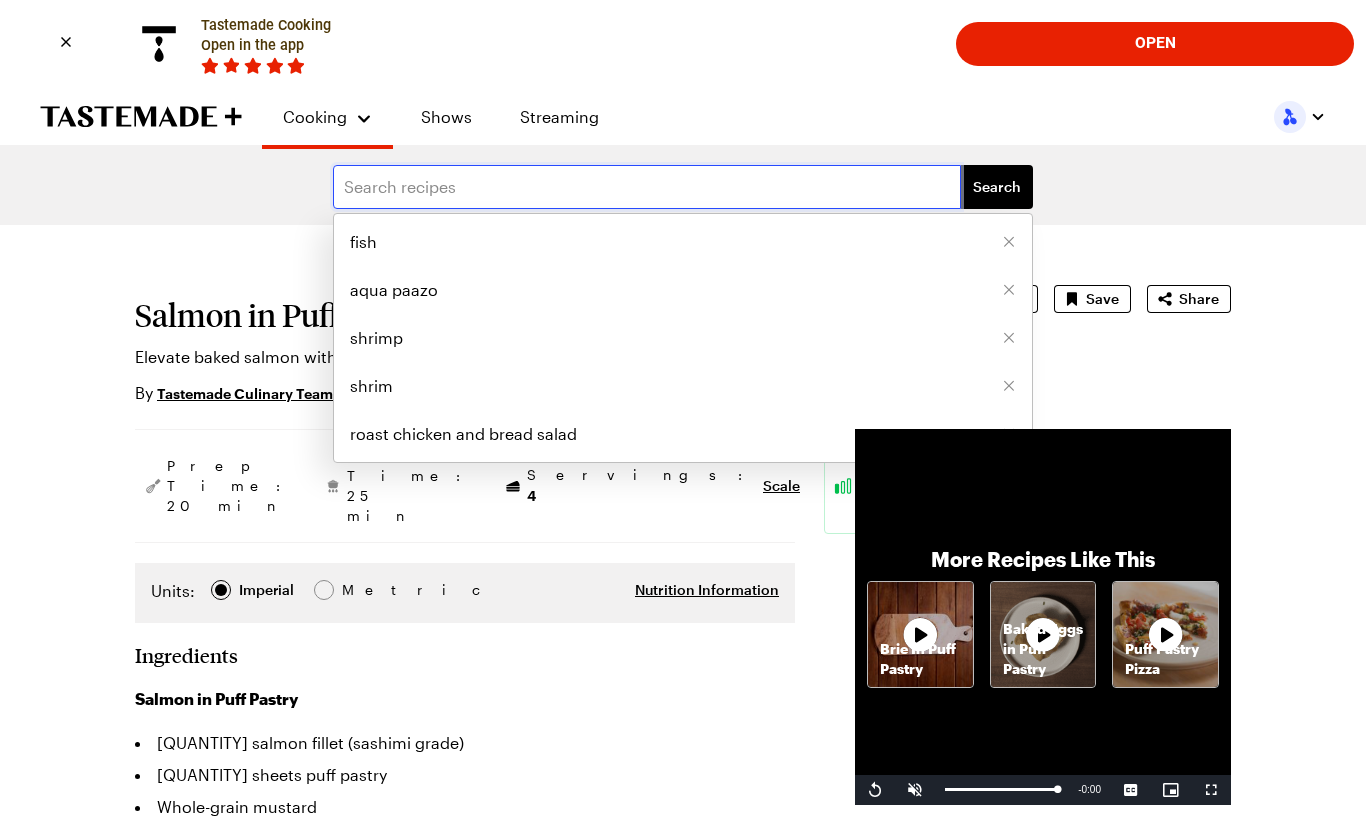 type on "x" 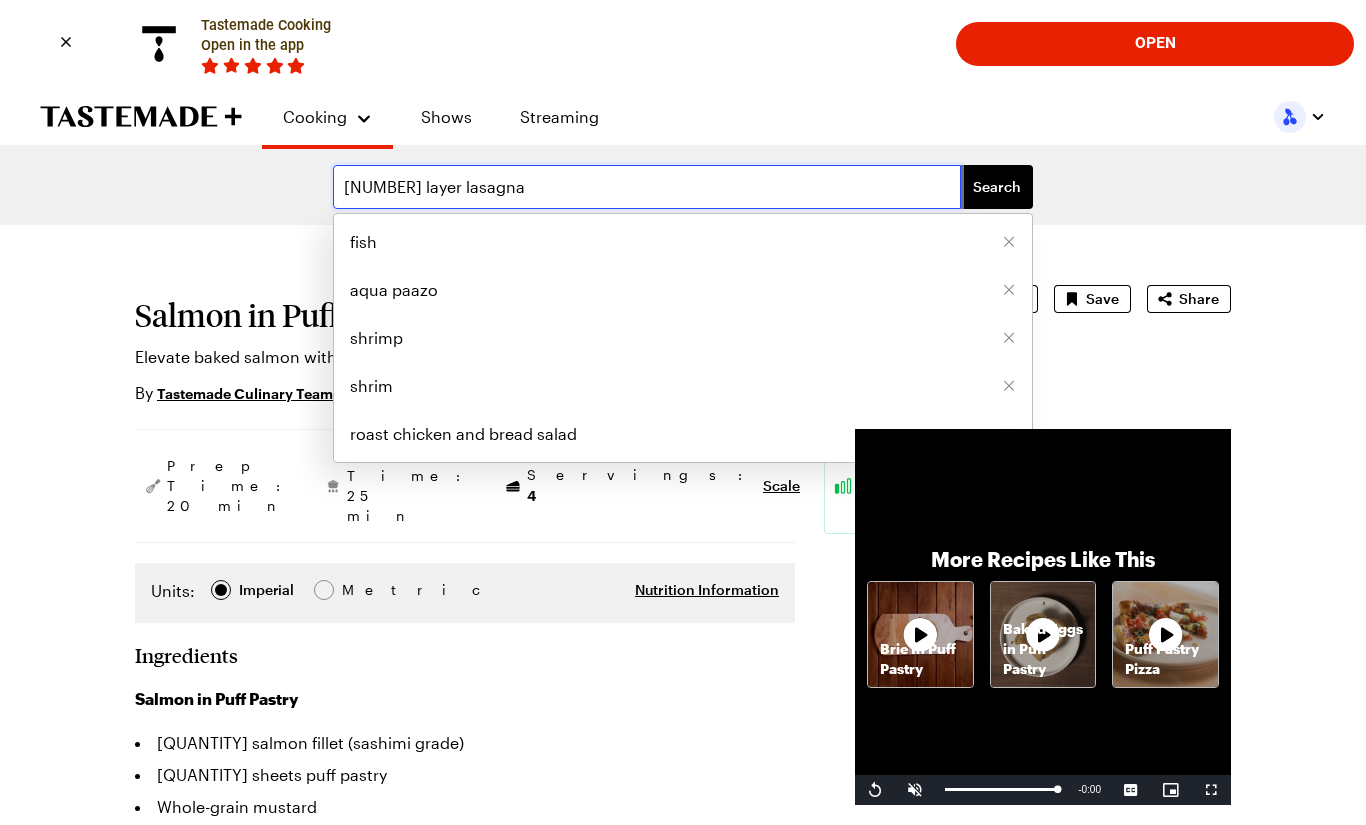 type on "[NUMBER] layer lasagna" 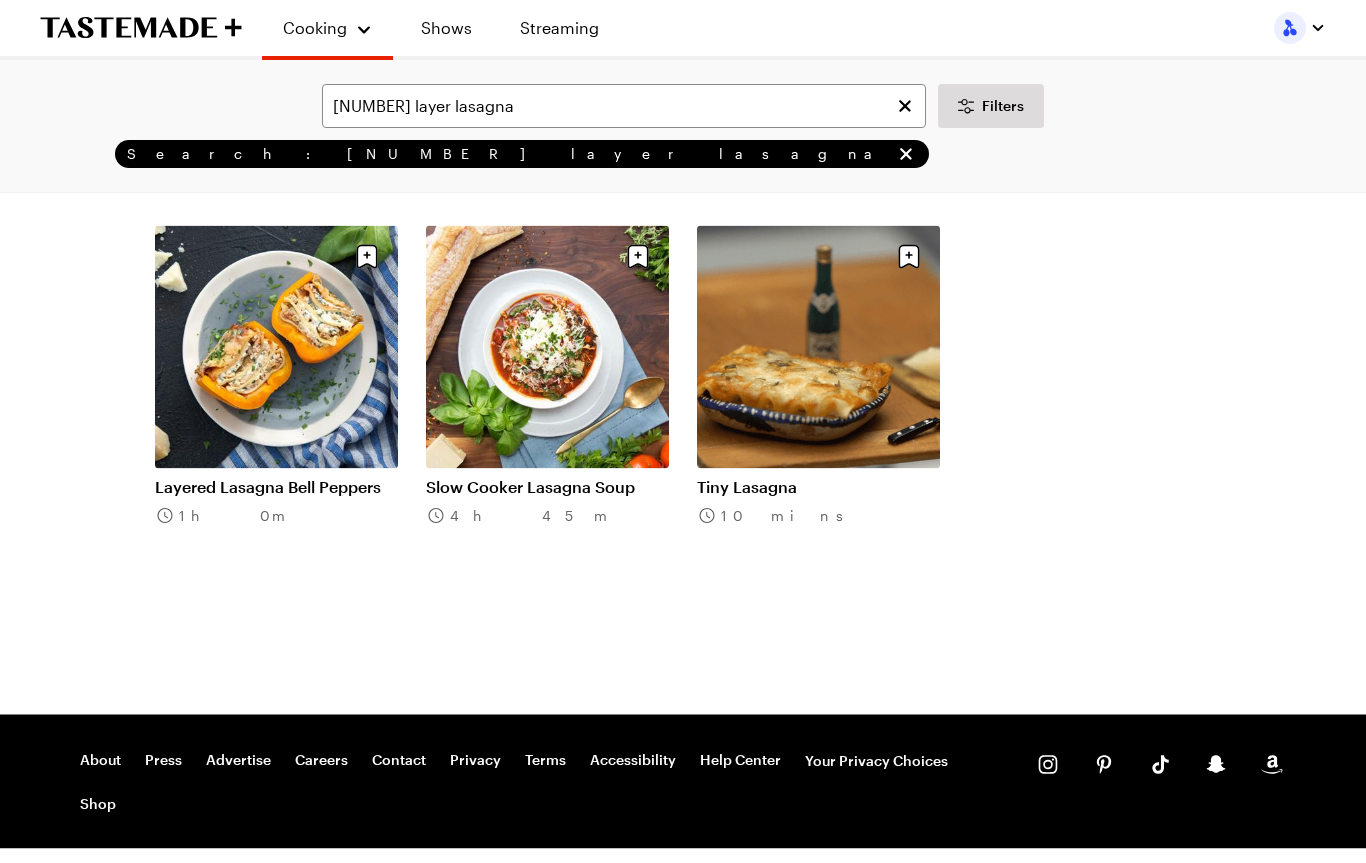 scroll, scrollTop: 651, scrollLeft: 0, axis: vertical 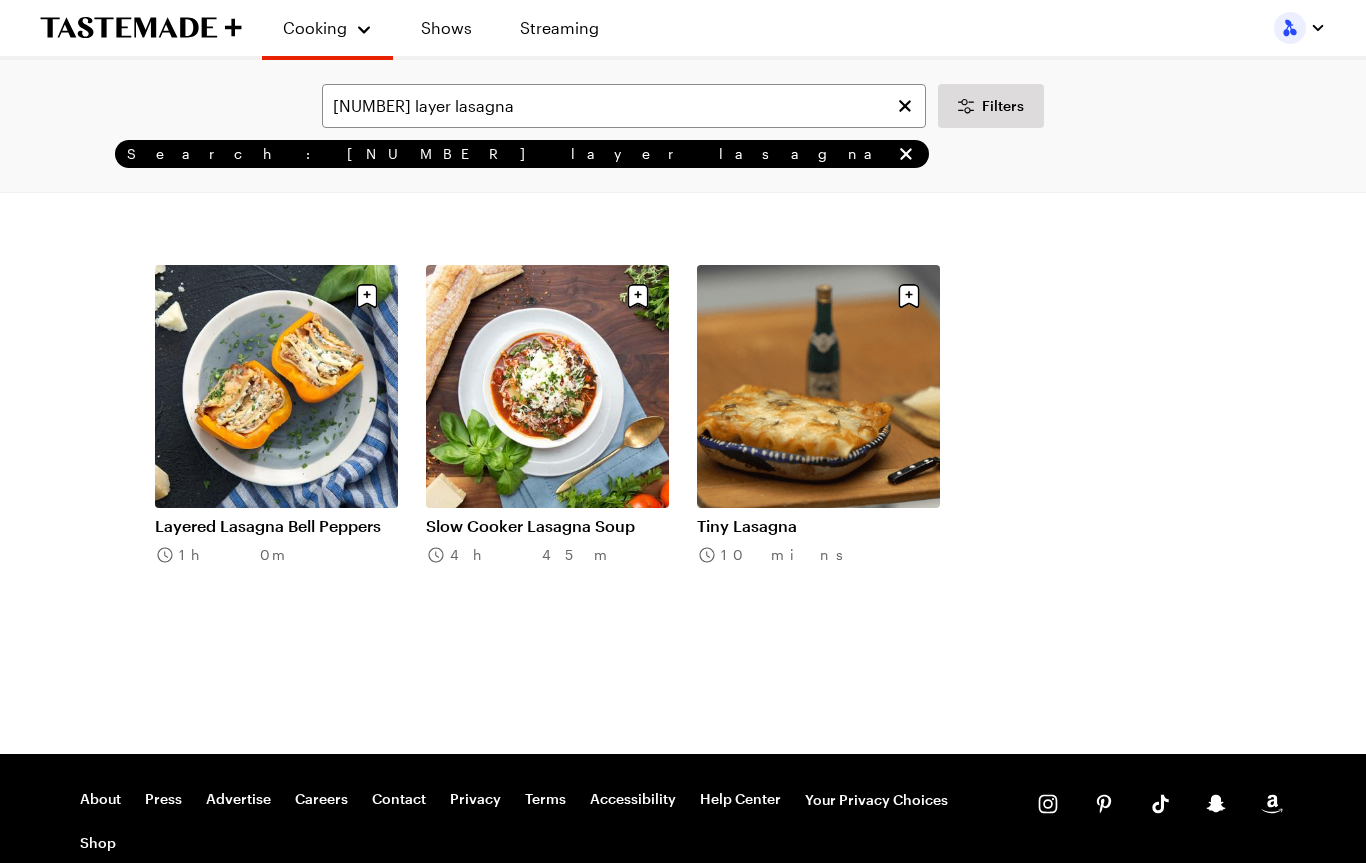 type on "fish" 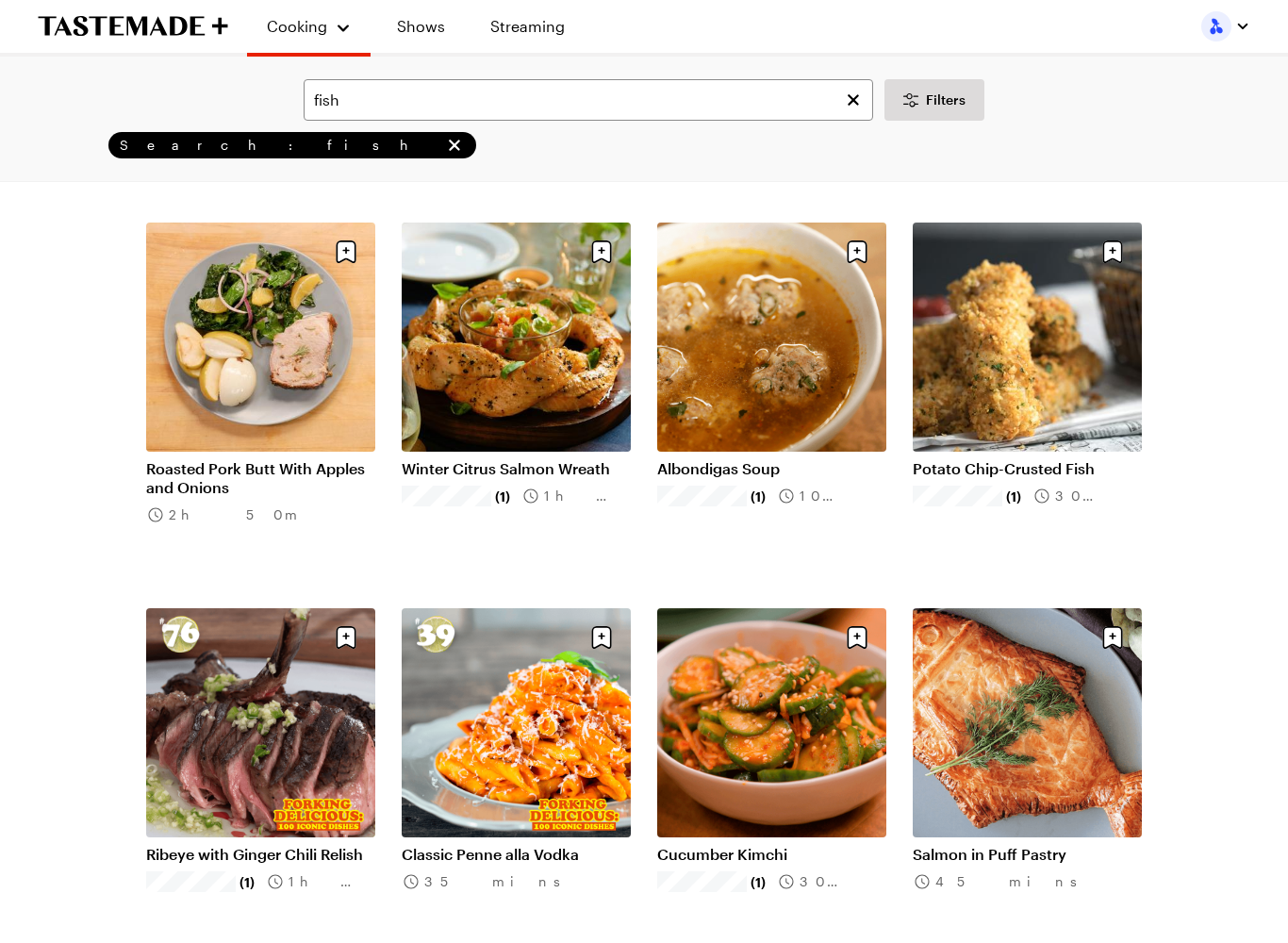 scroll, scrollTop: 1338, scrollLeft: 0, axis: vertical 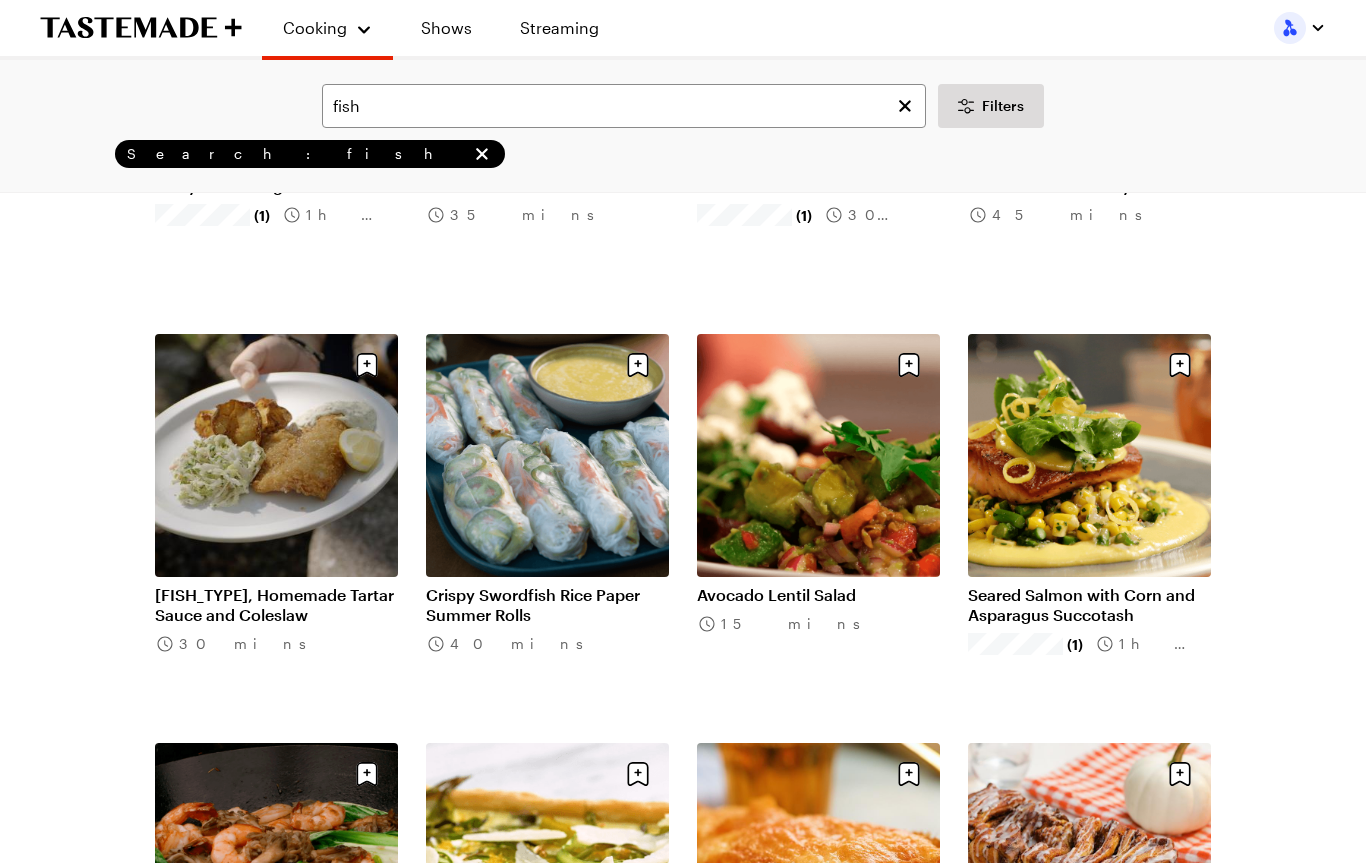 click on "[FISH_TYPE], Homemade Tartar Sauce and Coleslaw" at bounding box center (276, 605) 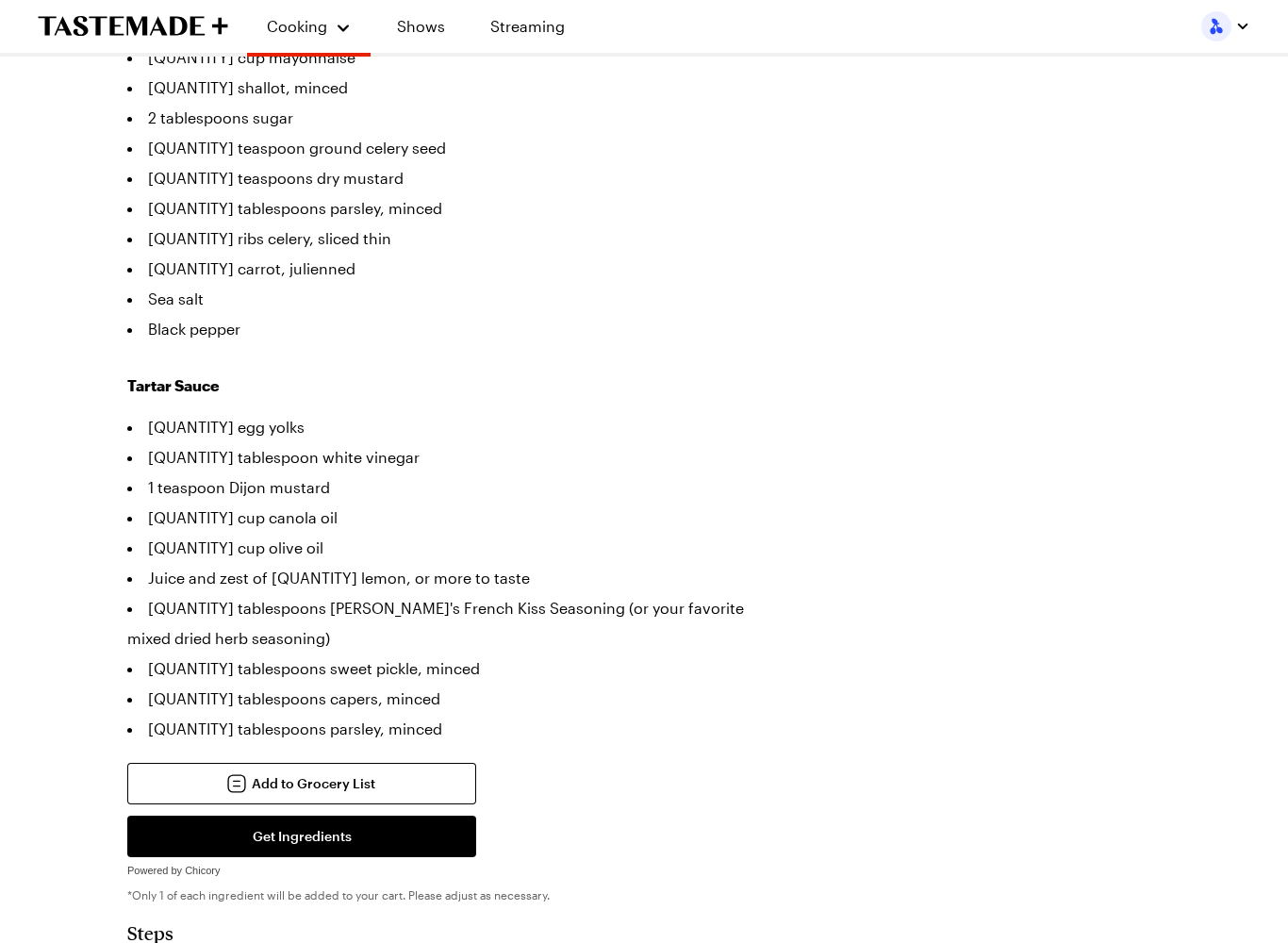 scroll, scrollTop: 1197, scrollLeft: 0, axis: vertical 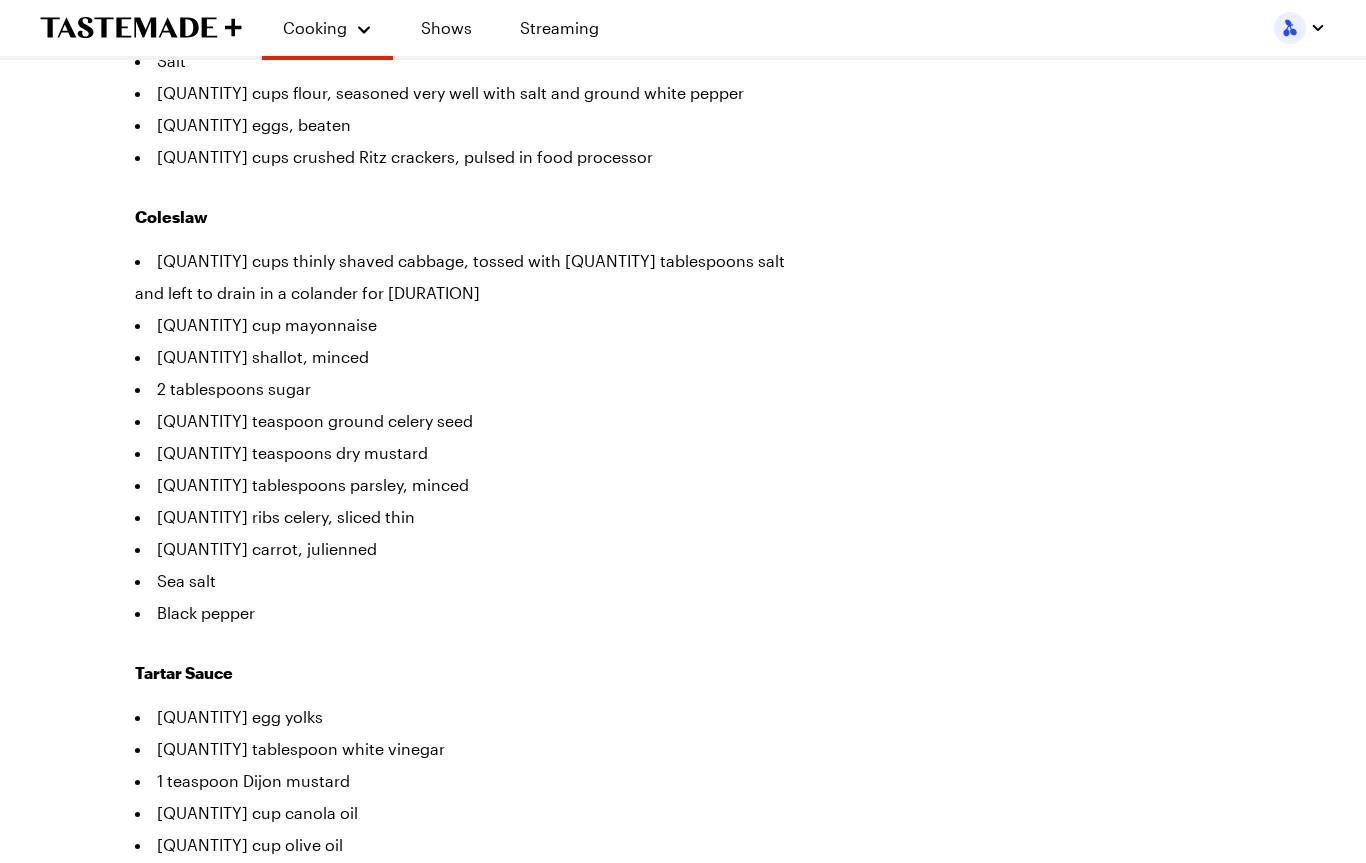 type on "x" 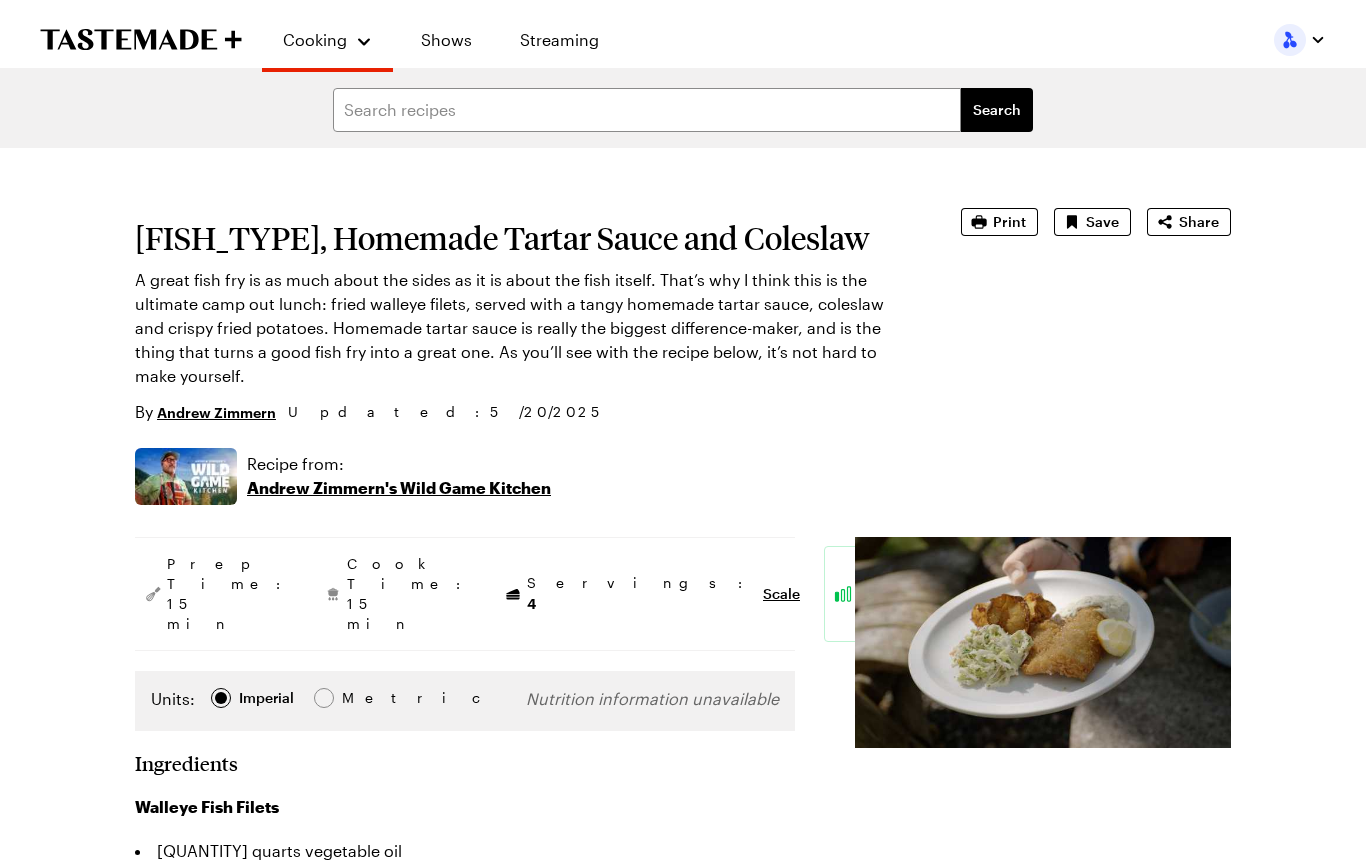 scroll, scrollTop: 0, scrollLeft: 0, axis: both 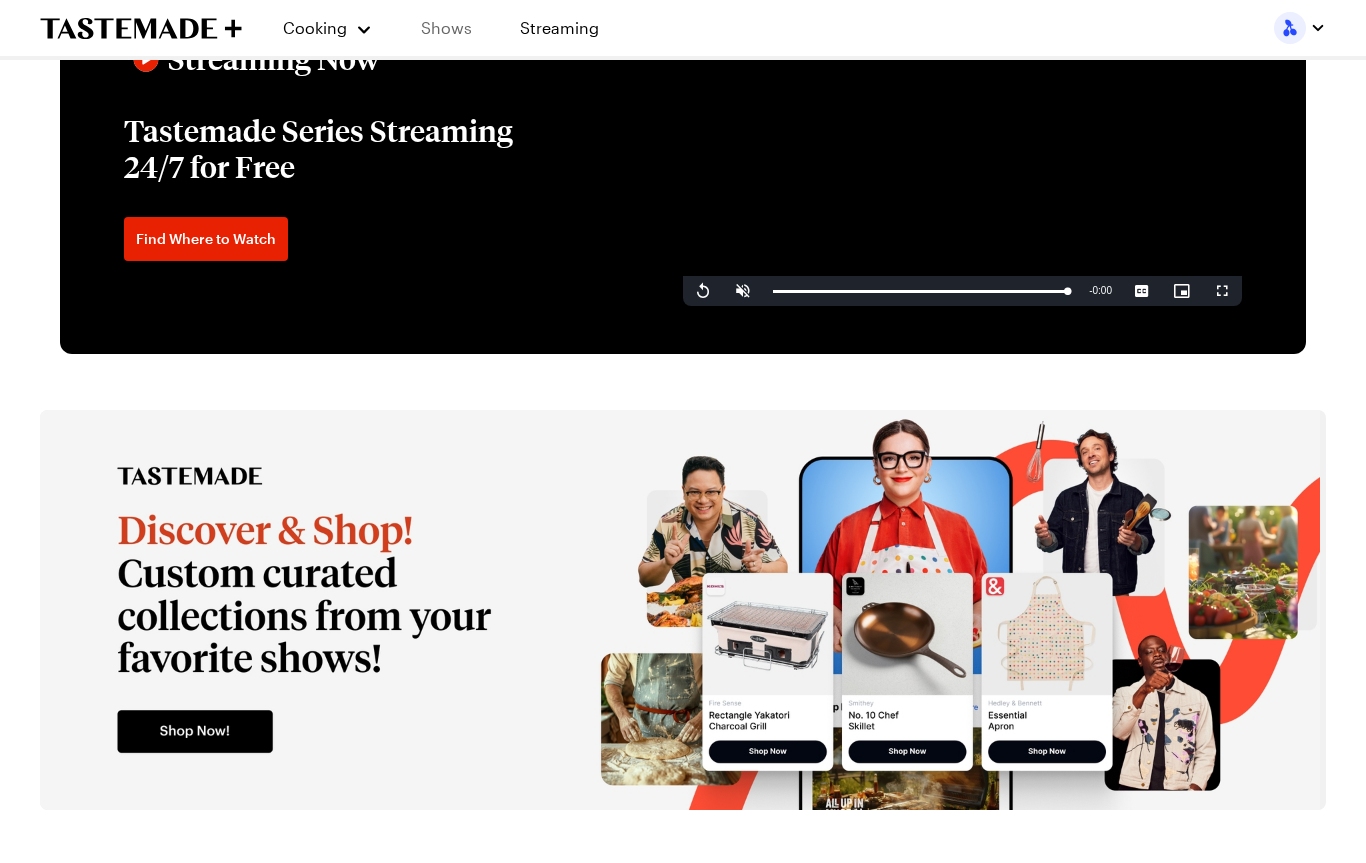 click on "Shows" at bounding box center (446, 28) 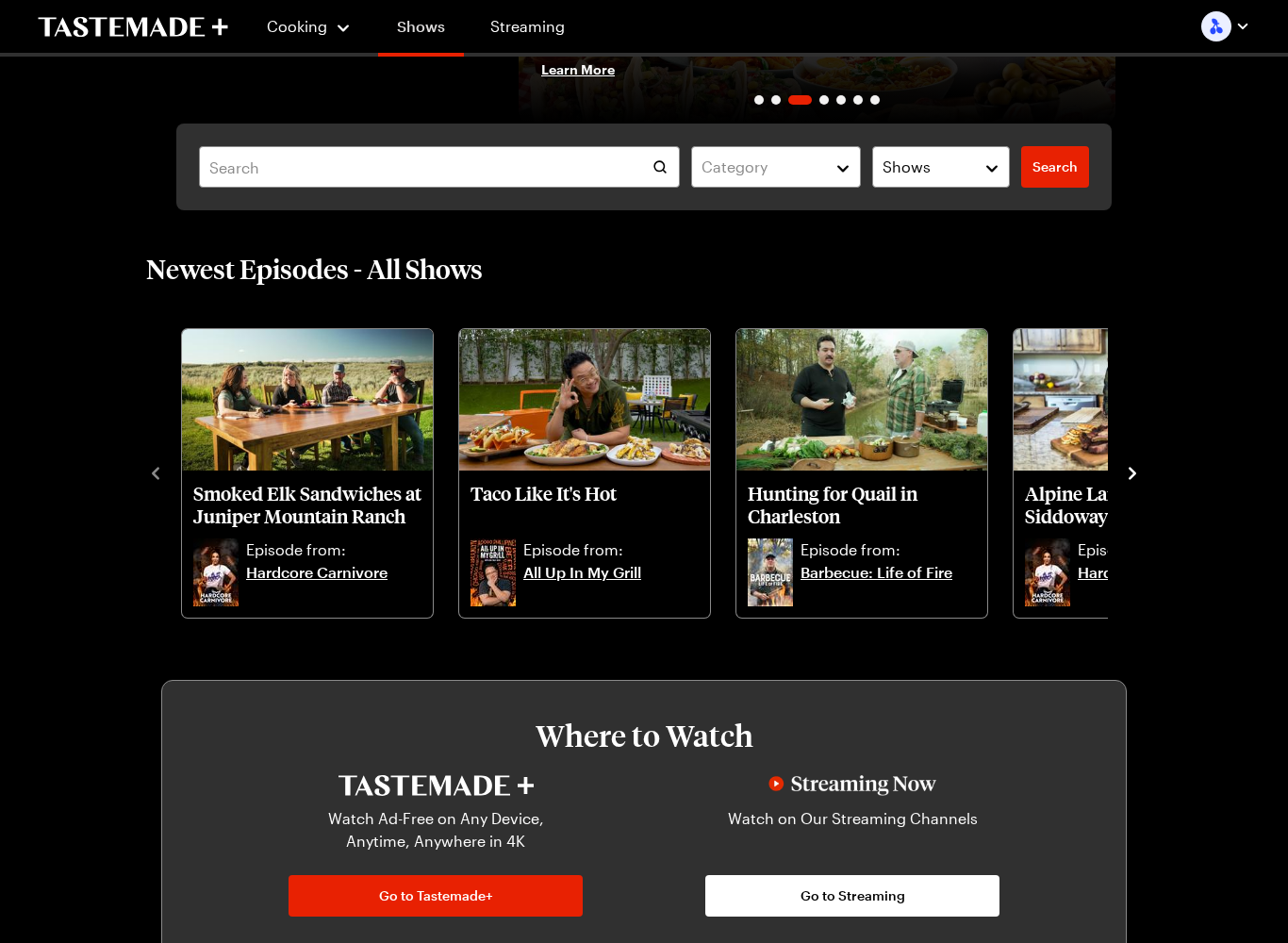 scroll, scrollTop: 334, scrollLeft: 0, axis: vertical 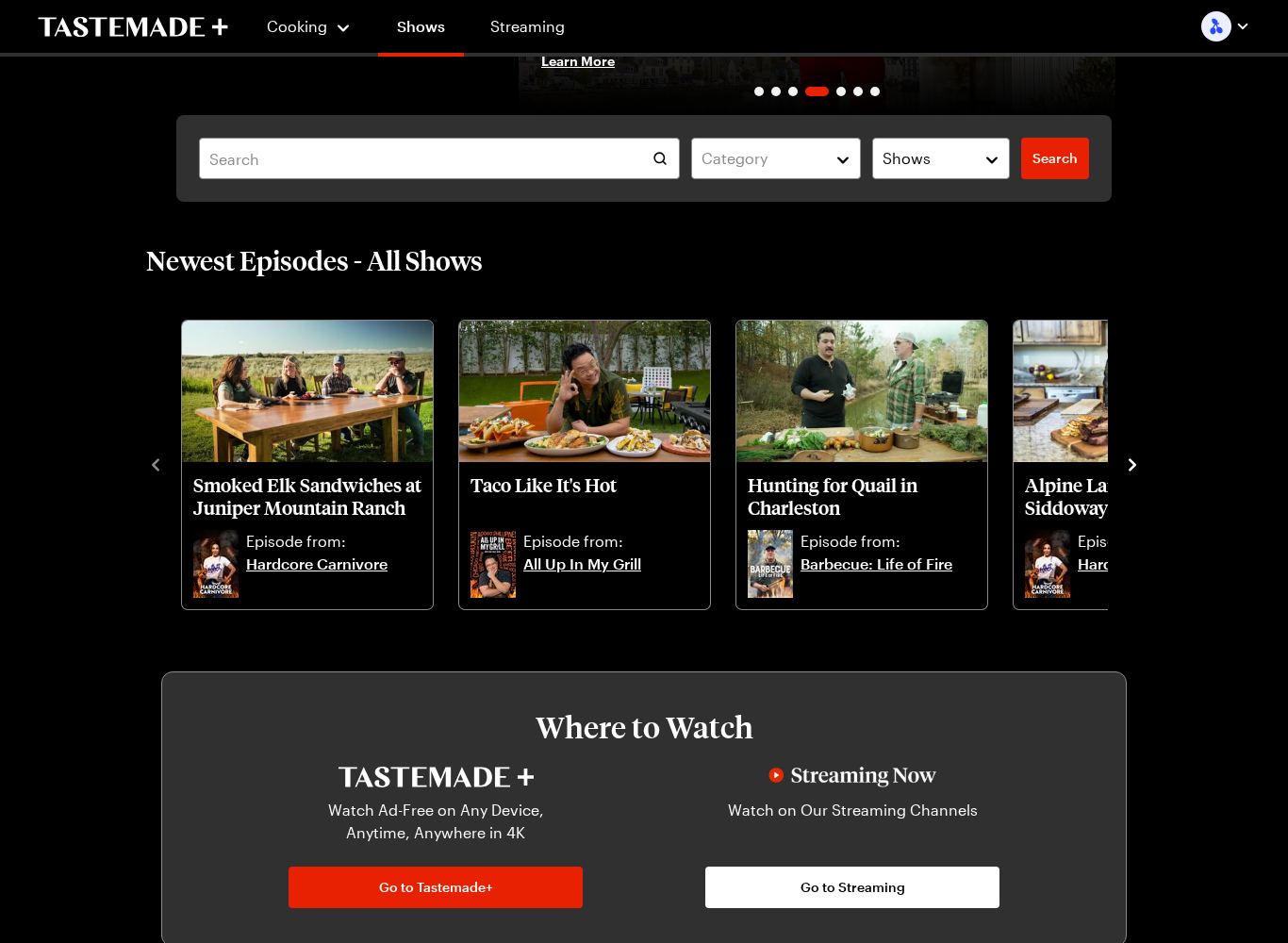 click 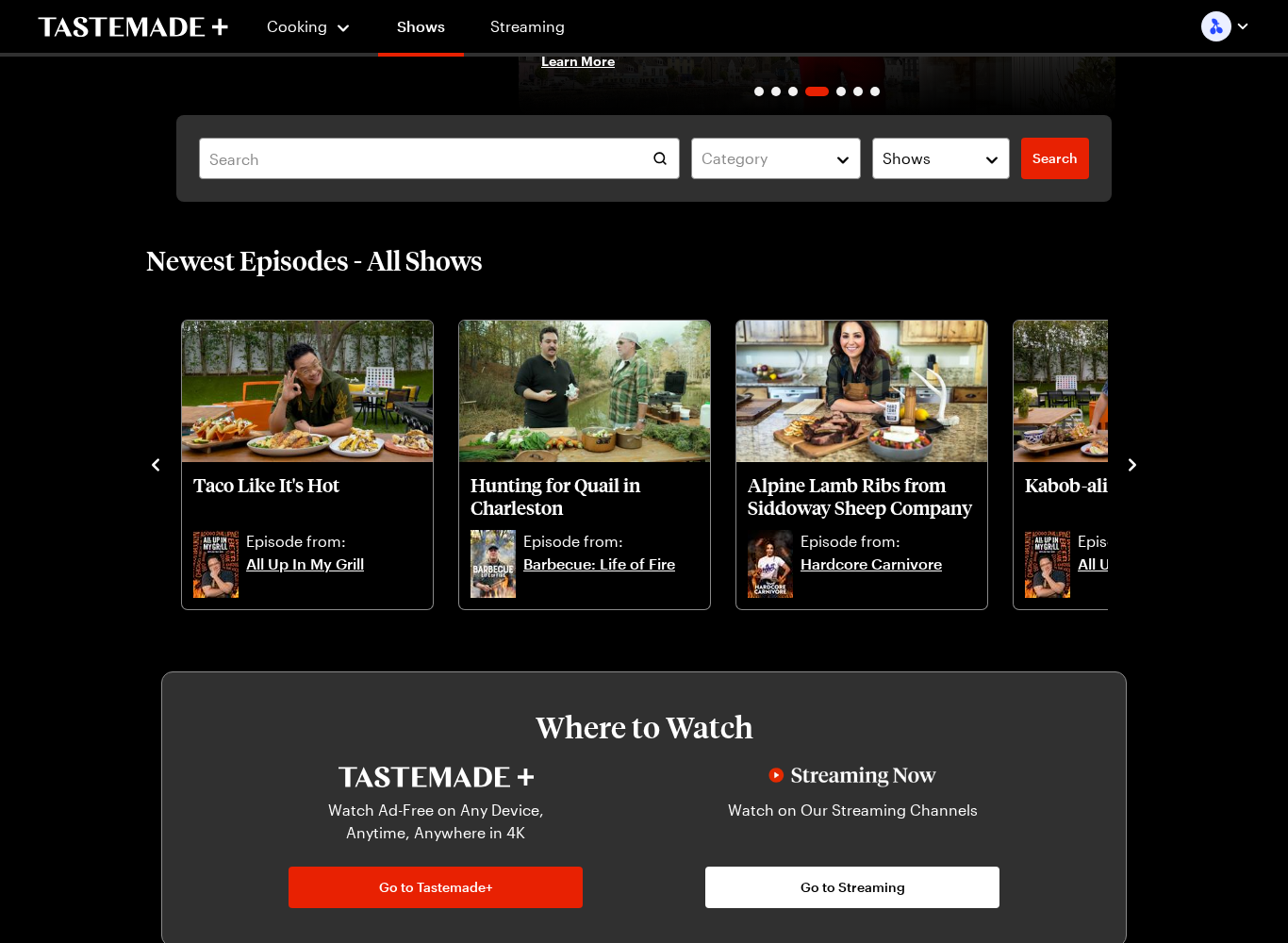 click 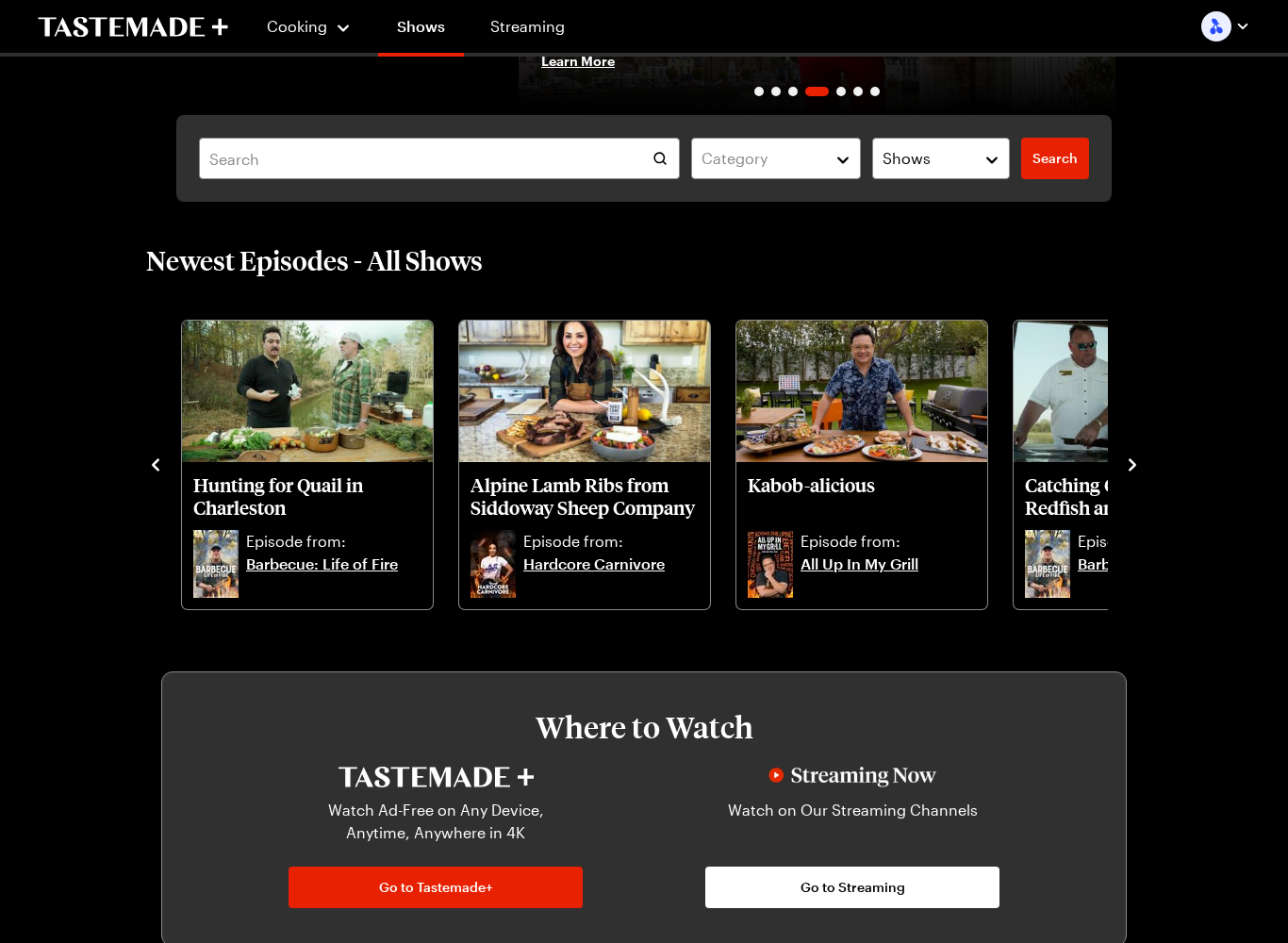click on "Smoked Elk Sandwiches at Juniper Mountain Ranch Episode from: Hardcore Carnivore Taco Like It's Hot Episode from: All Up In My Grill Hunting for Quail in Charleston Episode from: Barbecue: Life of Fire Alpine Lamb Ribs from Siddoway Sheep Company Episode from: Hardcore Carnivore Kabob-alicious Episode from: All Up In My Grill Catching Gulf Coast Redfish and Blue Crabs Episode from: Barbecue: Life of Fire Northstar Bison Smash Burger Episode from: Hardcore Carnivore Tandoor On The Grill Episode from: All Up In My Grill The Roscoe Family Legacy: Alabama Pit Ribs Episode from: Barbecue: Life of Fire Texas Tomahawk from Wyatt Ranches Episode from: Hardcore Carnivore" at bounding box center [644, 463] 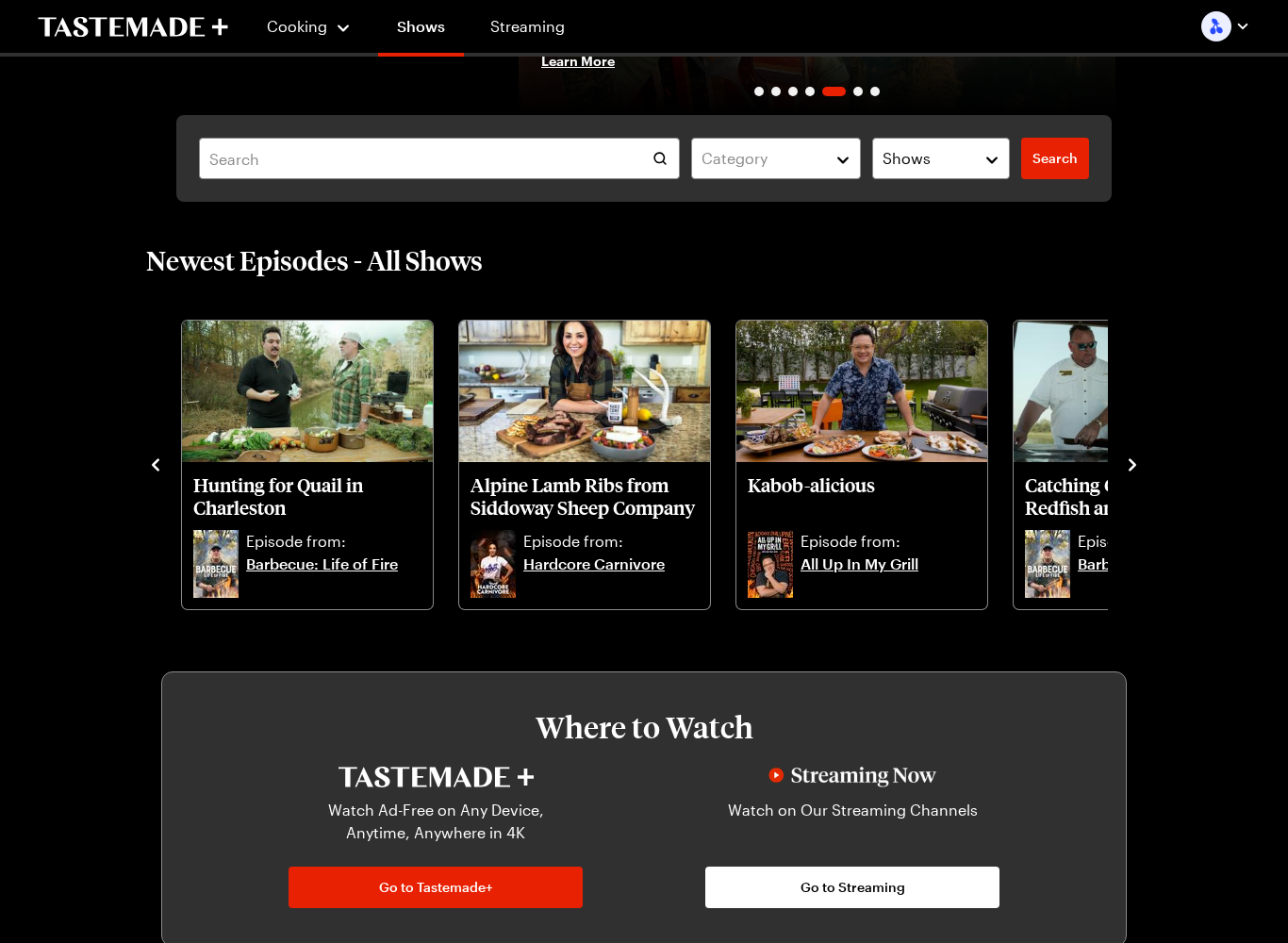 click 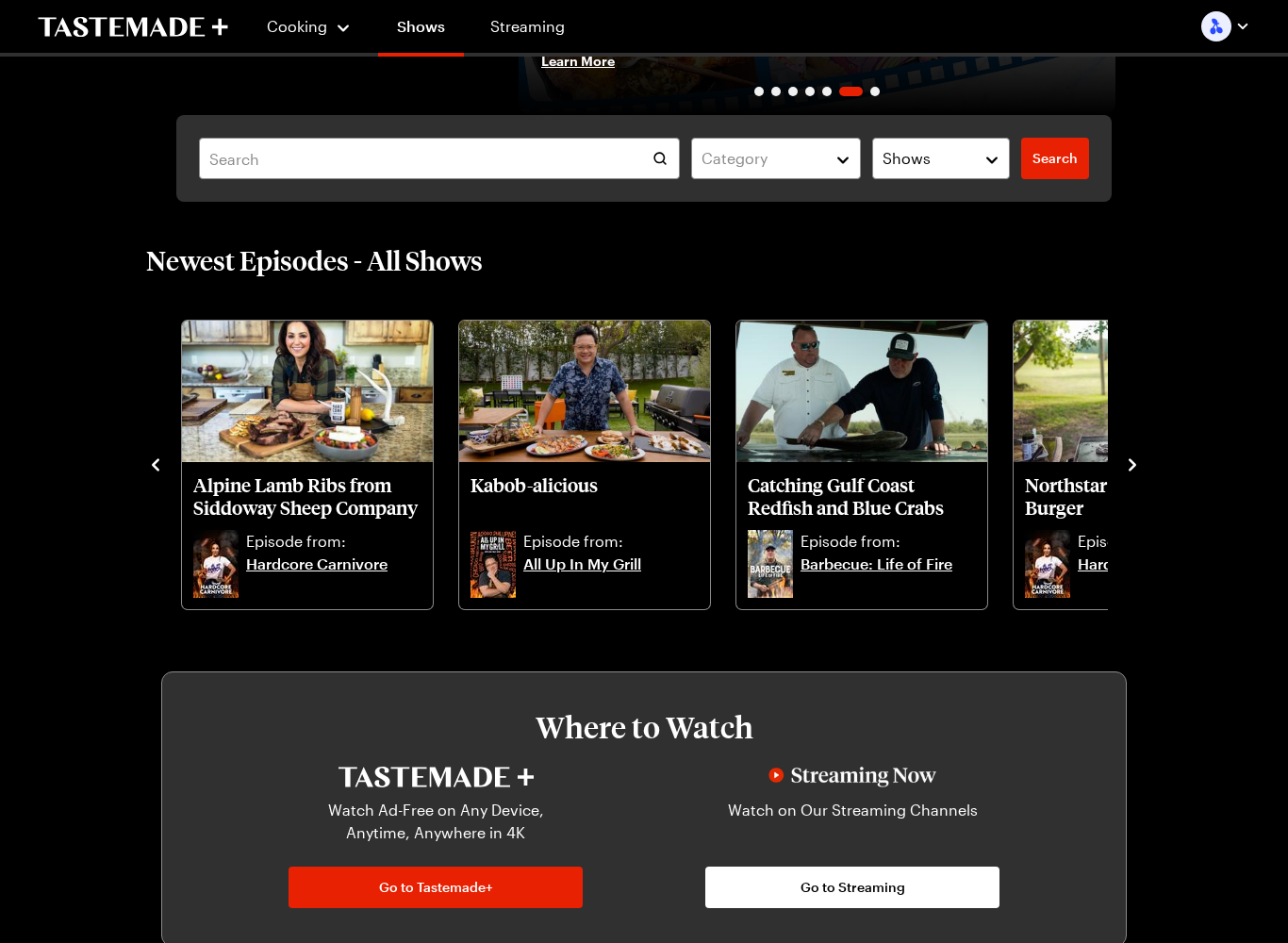 click 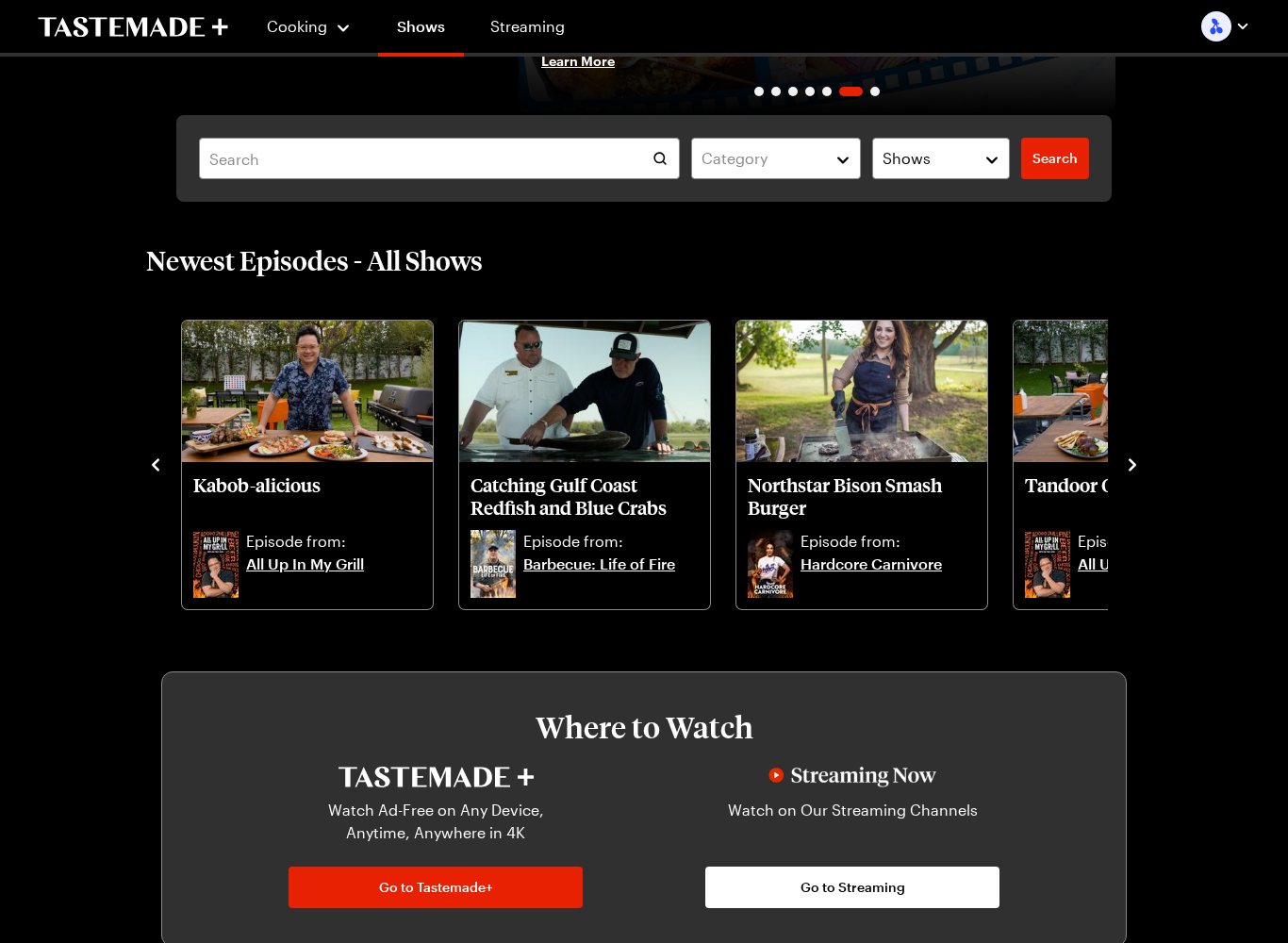 click on "Smoked Elk Sandwiches at Juniper Mountain Ranch Episode from: Hardcore Carnivore Taco Like It's Hot Episode from: All Up In My Grill Hunting for Quail in Charleston Episode from: Barbecue: Life of Fire Alpine Lamb Ribs from Siddoway Sheep Company Episode from: Hardcore Carnivore Kabob-alicious Episode from: All Up In My Grill Catching Gulf Coast Redfish and Blue Crabs Episode from: Barbecue: Life of Fire Northstar Bison Smash Burger Episode from: Hardcore Carnivore Tandoor On The Grill Episode from: All Up In My Grill The Roscoe Family Legacy: Alabama Pit Ribs Episode from: Barbecue: Life of Fire Texas Tomahawk from Wyatt Ranches Episode from: Hardcore Carnivore" at bounding box center [644, 463] 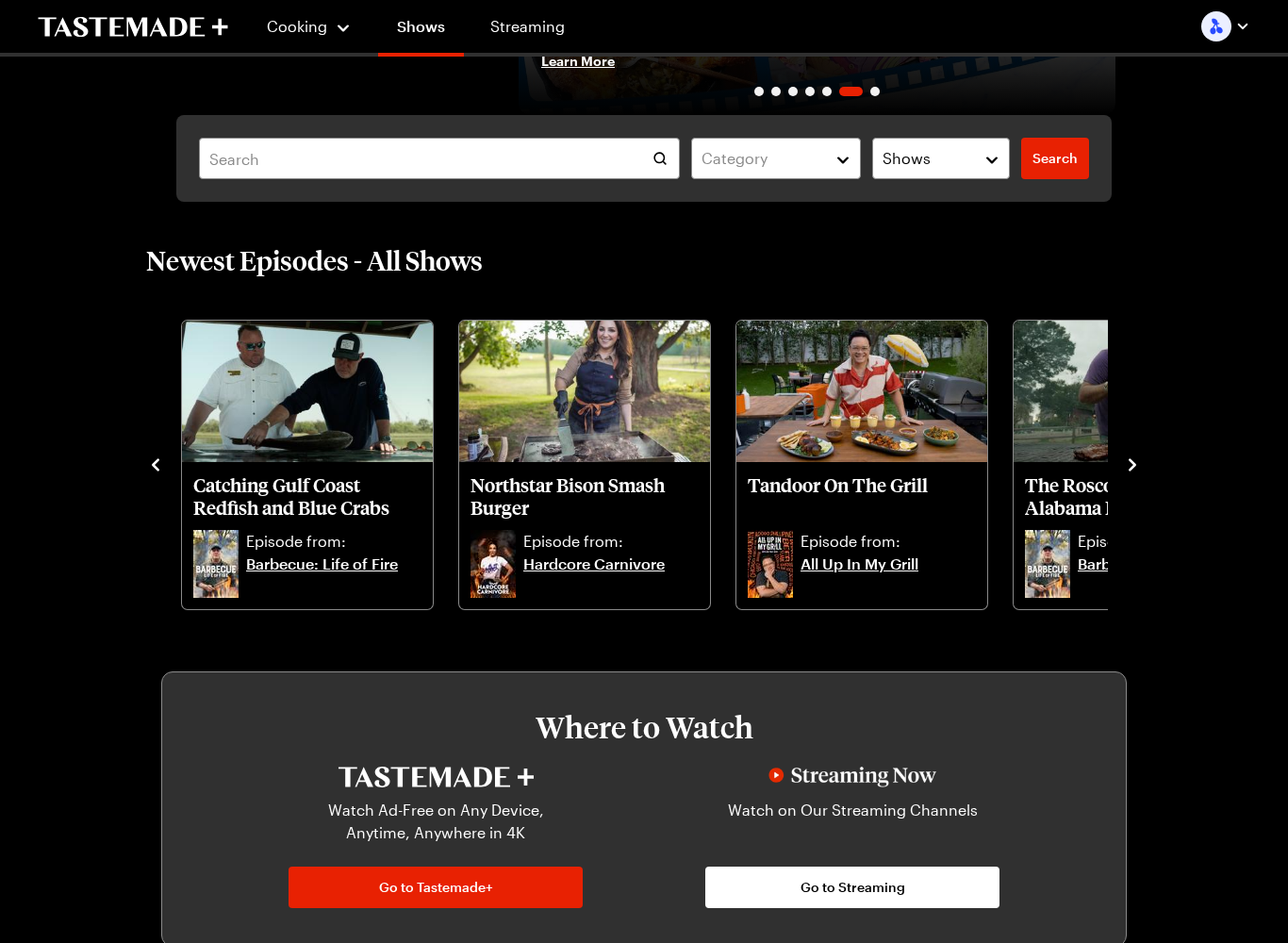 click on "Smoked Elk Sandwiches at Juniper Mountain Ranch Episode from: Hardcore Carnivore Taco Like It's Hot Episode from: All Up In My Grill Hunting for Quail in Charleston Episode from: Barbecue: Life of Fire Alpine Lamb Ribs from Siddoway Sheep Company Episode from: Hardcore Carnivore Kabob-alicious Episode from: All Up In My Grill Catching Gulf Coast Redfish and Blue Crabs Episode from: Barbecue: Life of Fire Northstar Bison Smash Burger Episode from: Hardcore Carnivore Tandoor On The Grill Episode from: All Up In My Grill The Roscoe Family Legacy: Alabama Pit Ribs Episode from: Barbecue: Life of Fire Texas Tomahawk from Wyatt Ranches Episode from: Hardcore Carnivore" at bounding box center [644, 463] 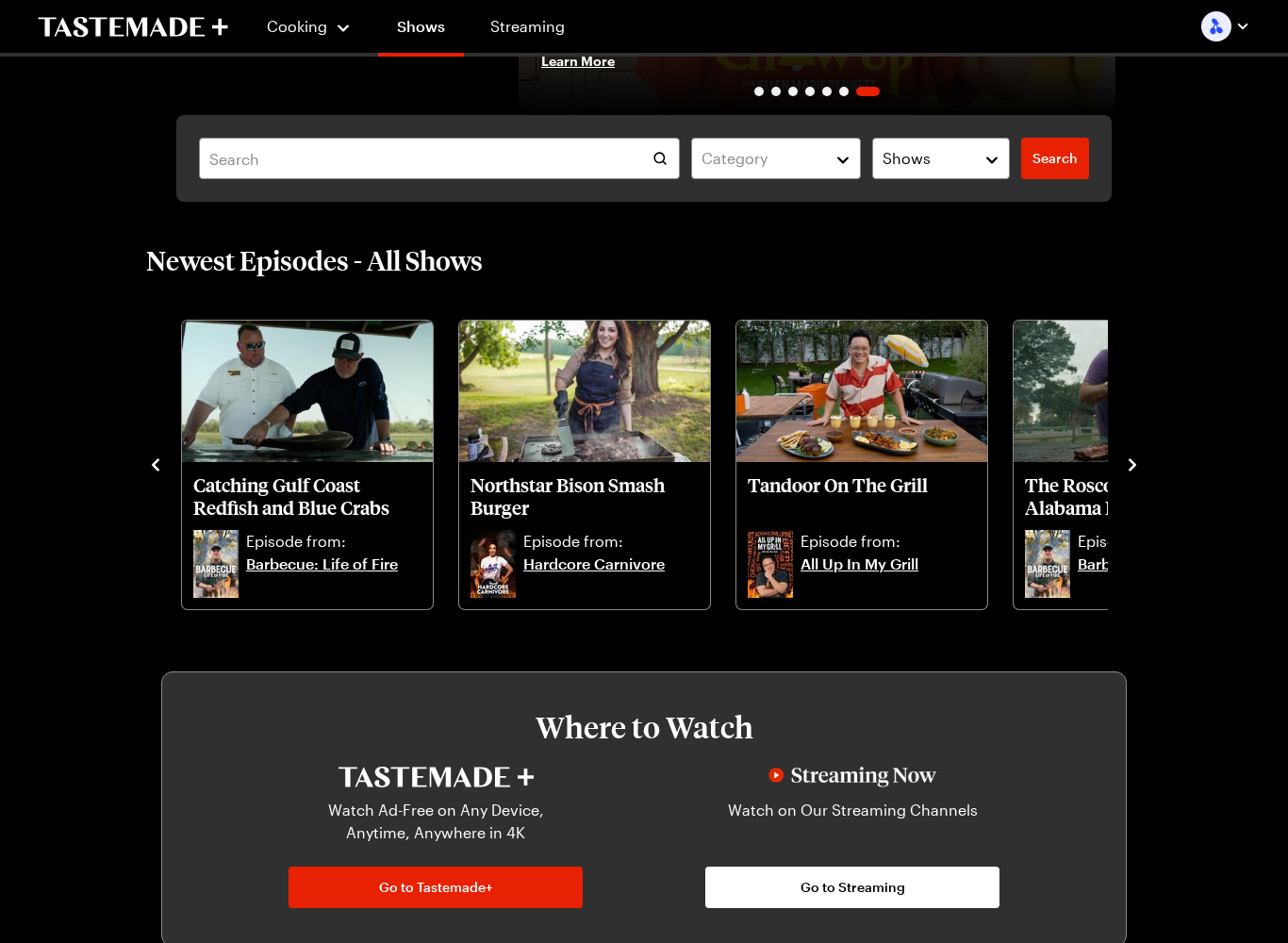 click 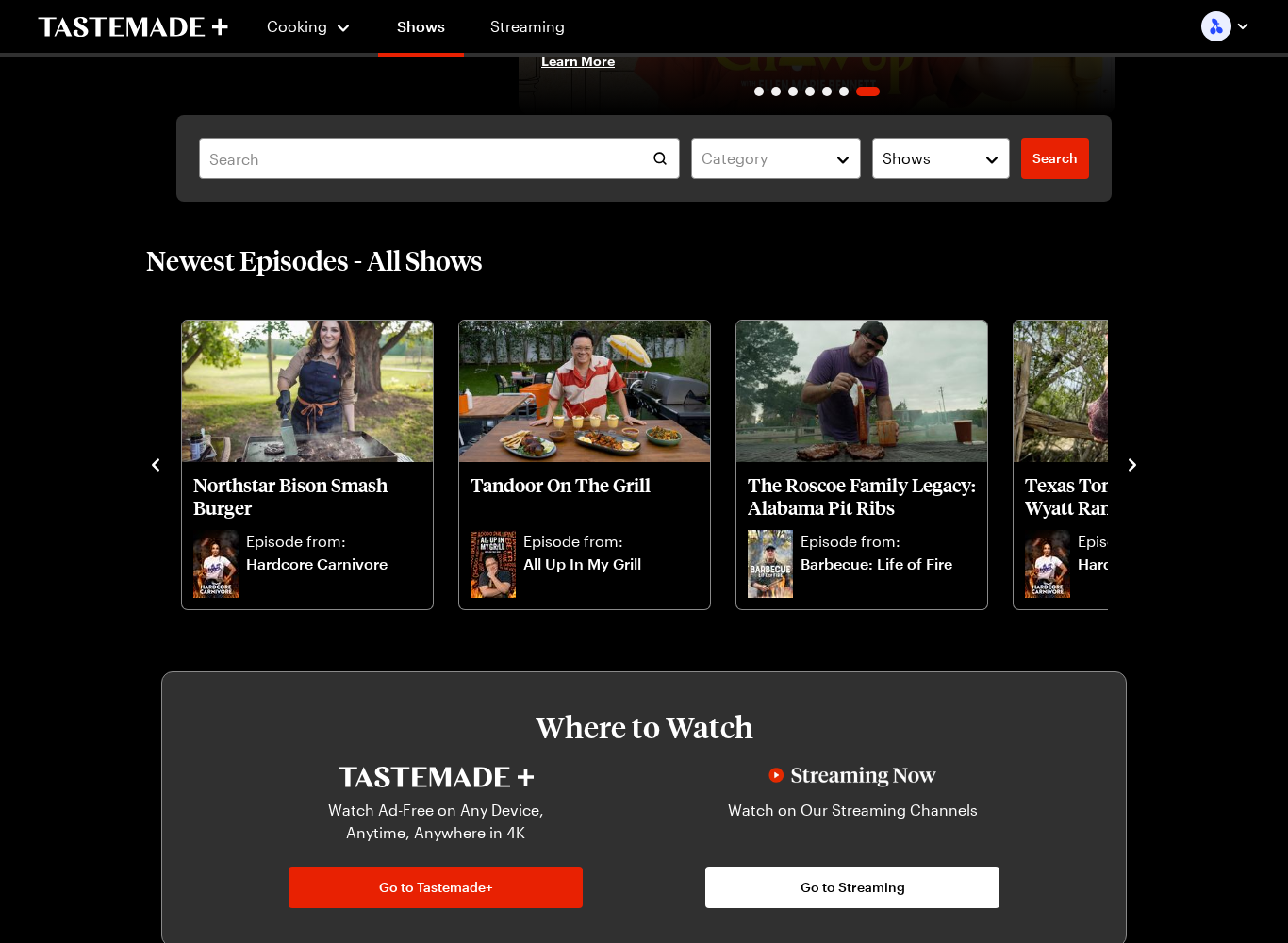 click 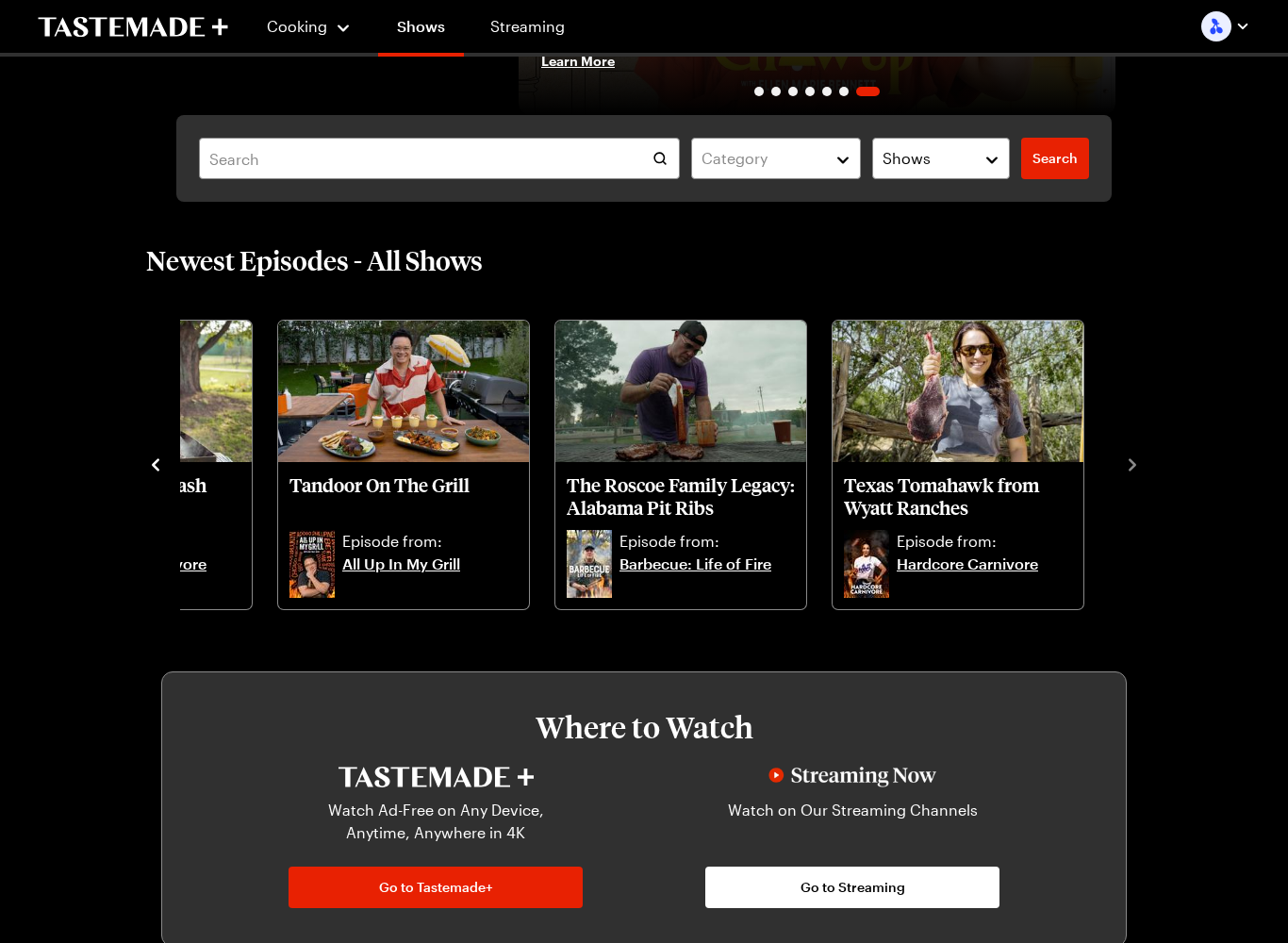 click on "Smoked Elk Sandwiches at Juniper Mountain Ranch Episode from: Hardcore Carnivore Taco Like It's Hot Episode from: All Up In My Grill Hunting for Quail in Charleston Episode from: Barbecue: Life of Fire Alpine Lamb Ribs from Siddoway Sheep Company Episode from: Hardcore Carnivore Kabob-alicious Episode from: All Up In My Grill Catching Gulf Coast Redfish and Blue Crabs Episode from: Barbecue: Life of Fire Northstar Bison Smash Burger Episode from: Hardcore Carnivore Tandoor On The Grill Episode from: All Up In My Grill The Roscoe Family Legacy: Alabama Pit Ribs Episode from: Barbecue: Life of Fire Texas Tomahawk from Wyatt Ranches Episode from: Hardcore Carnivore" at bounding box center [644, 463] 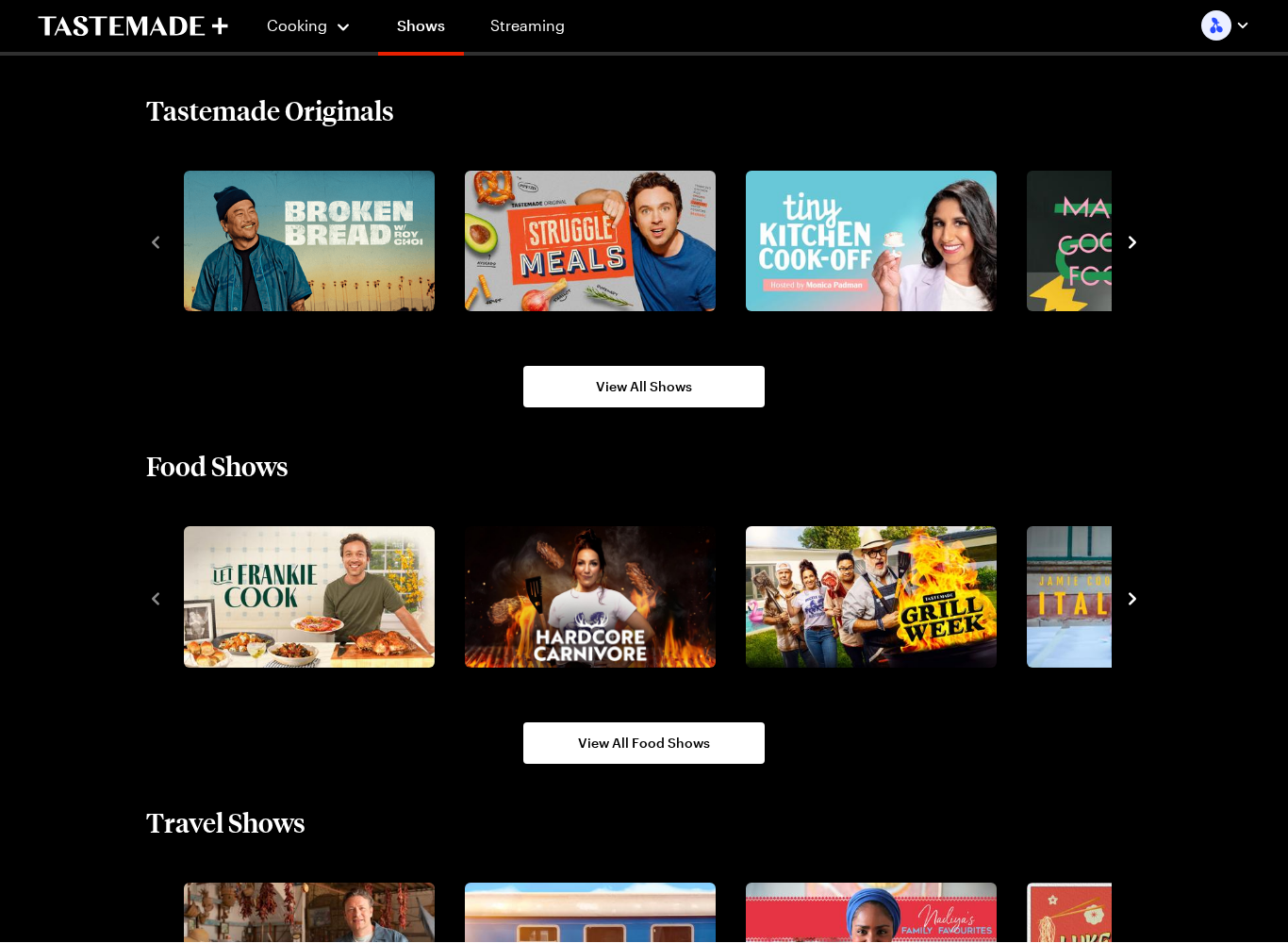 scroll, scrollTop: 1248, scrollLeft: 0, axis: vertical 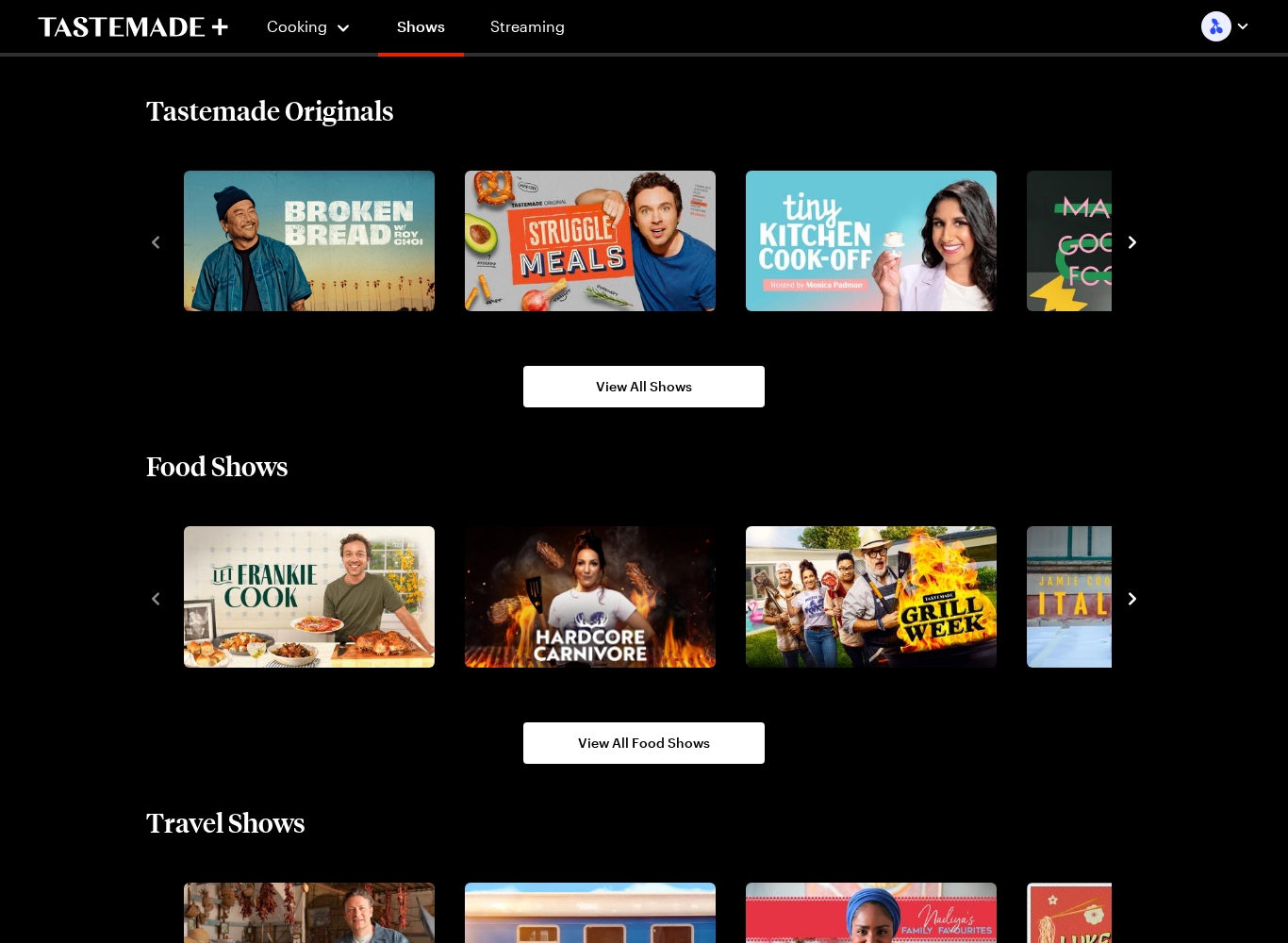 click 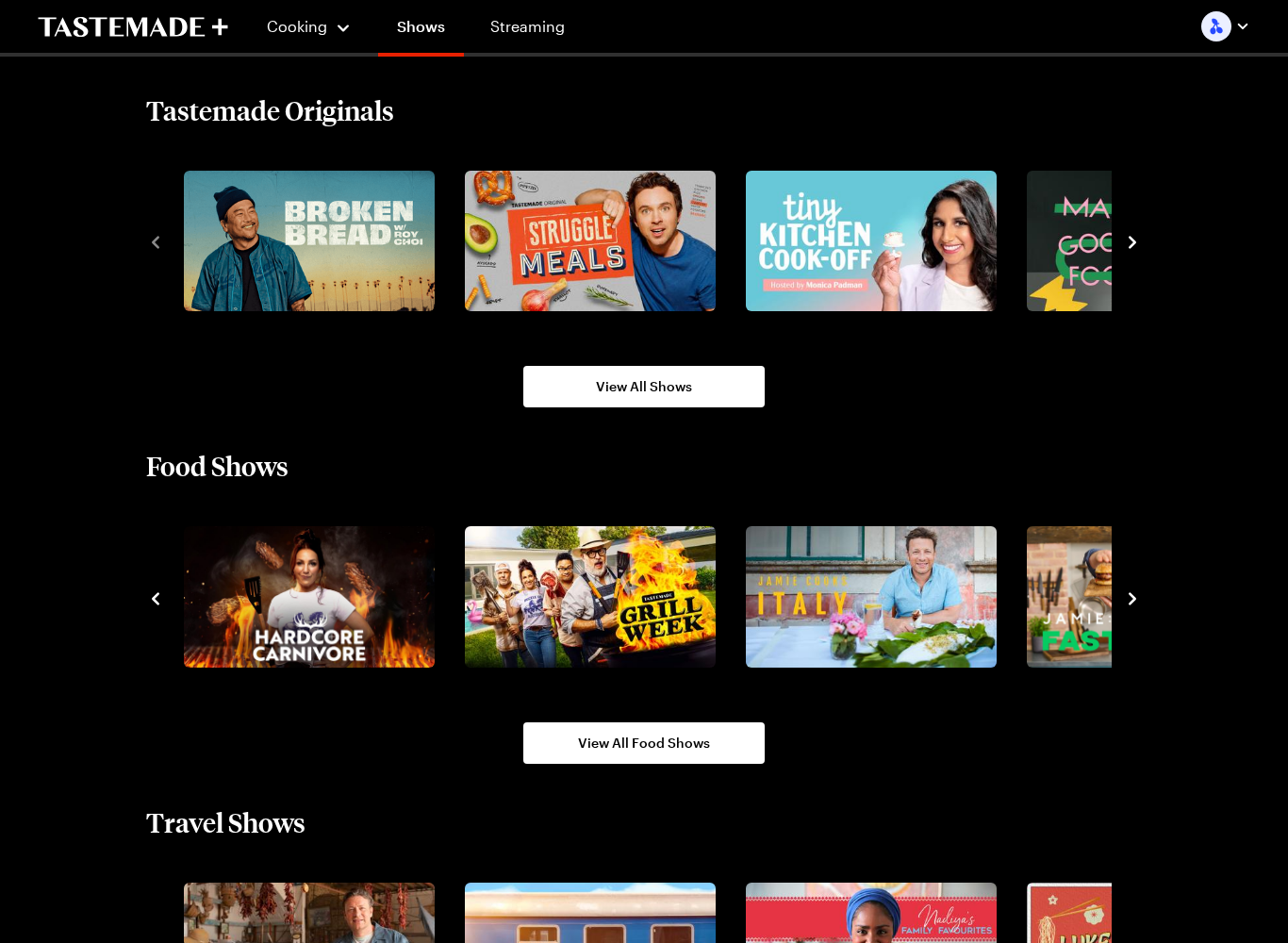 click 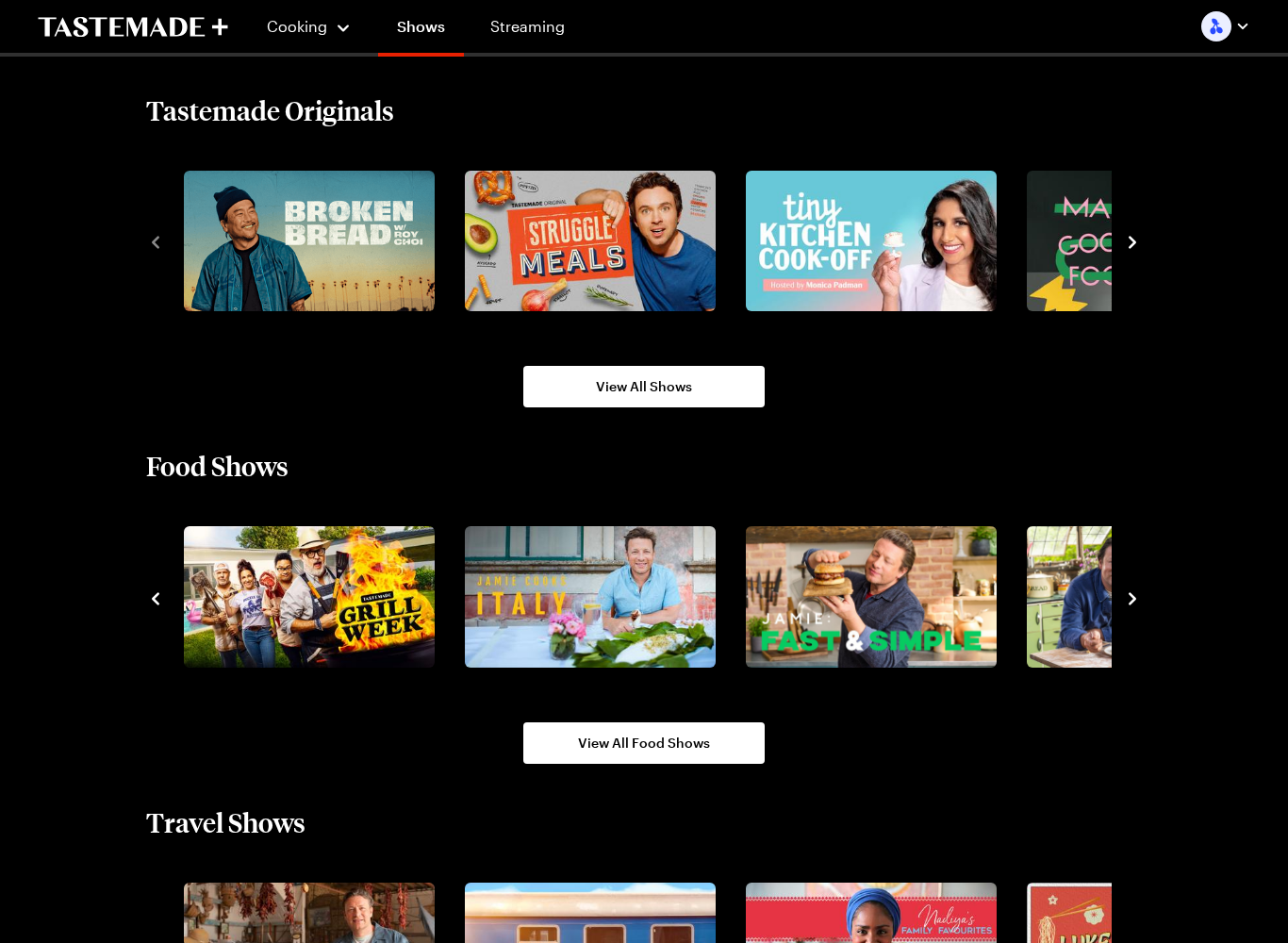 click 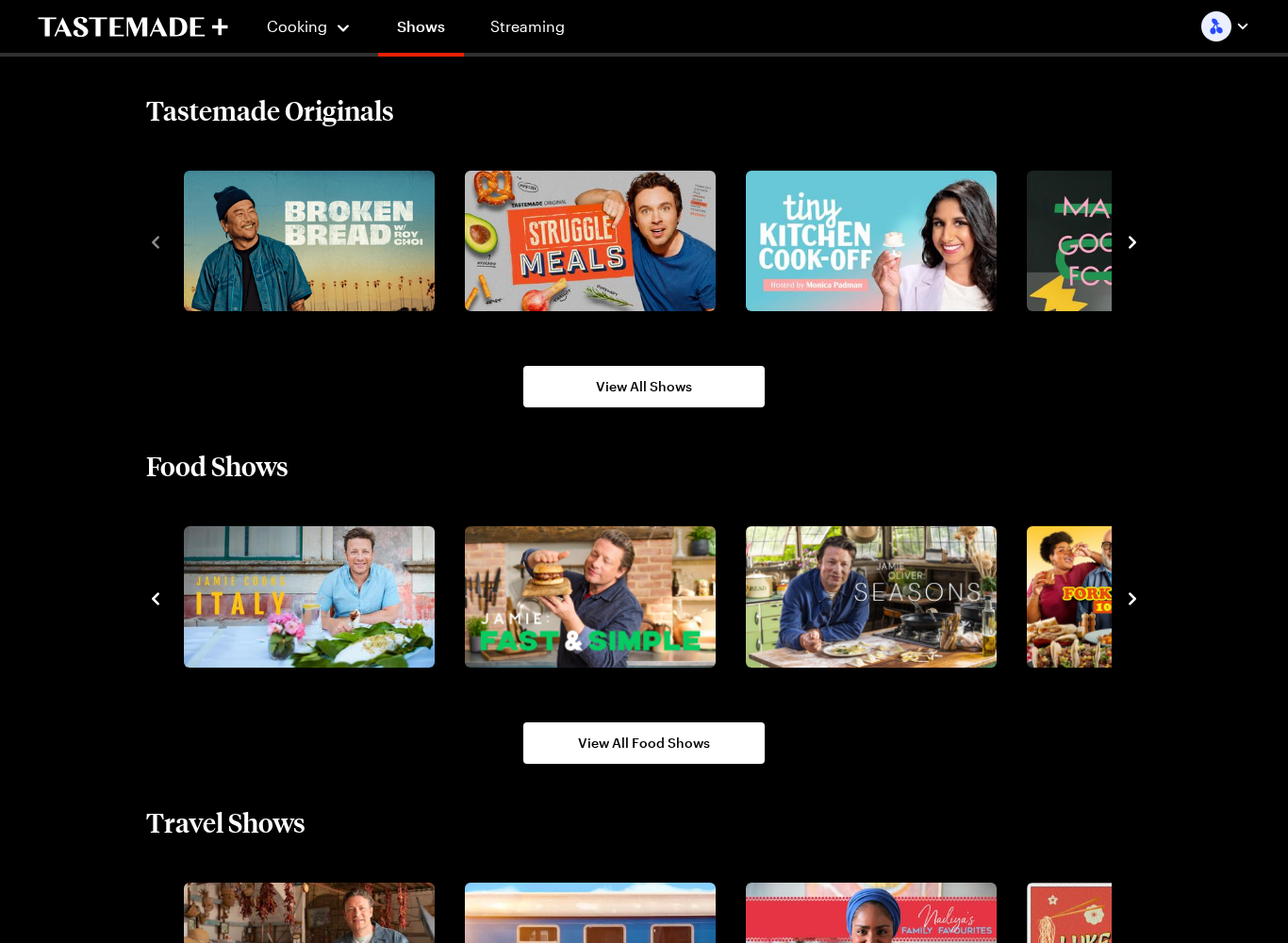 click at bounding box center (871, 597) 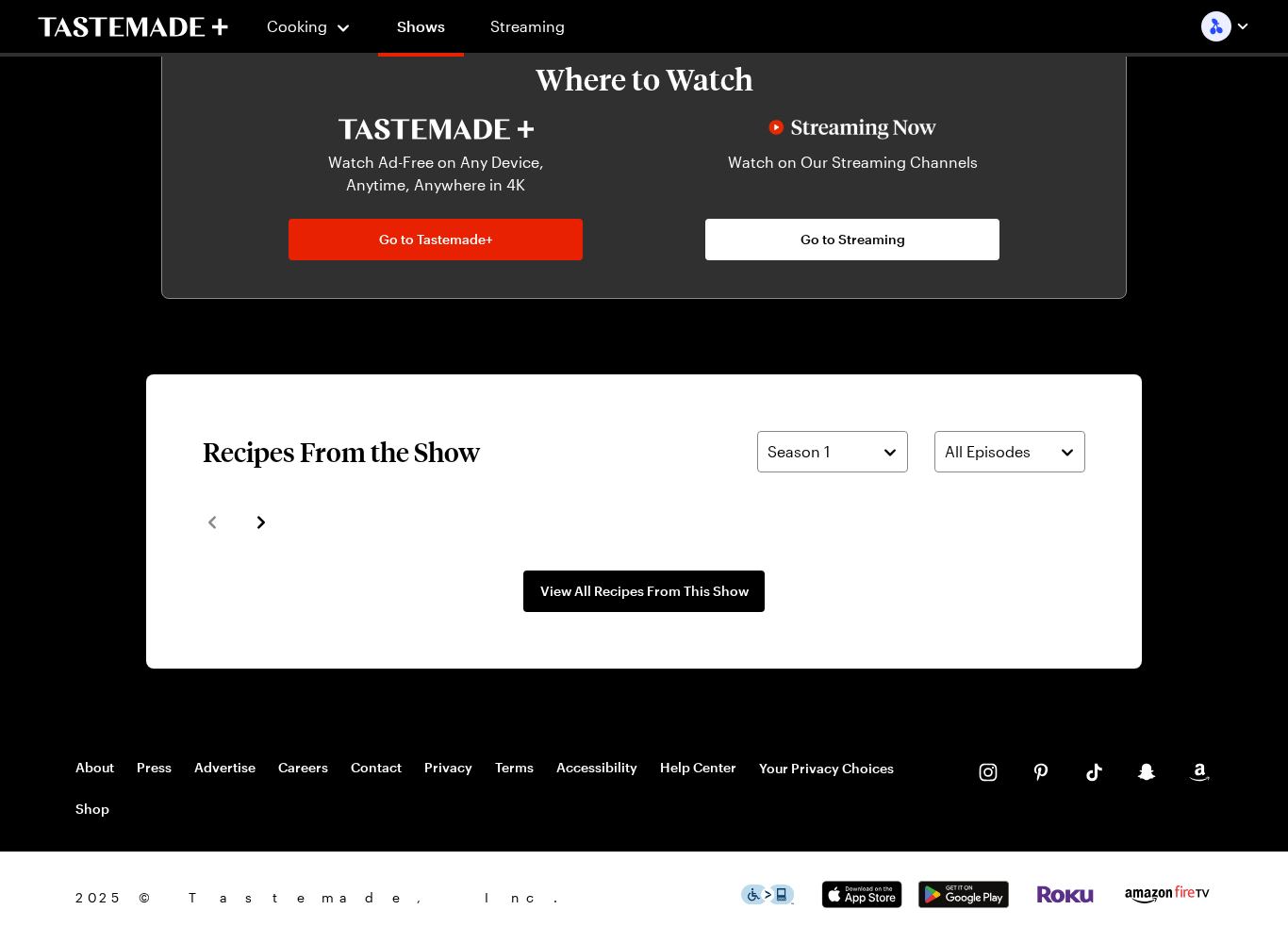 scroll, scrollTop: 0, scrollLeft: 0, axis: both 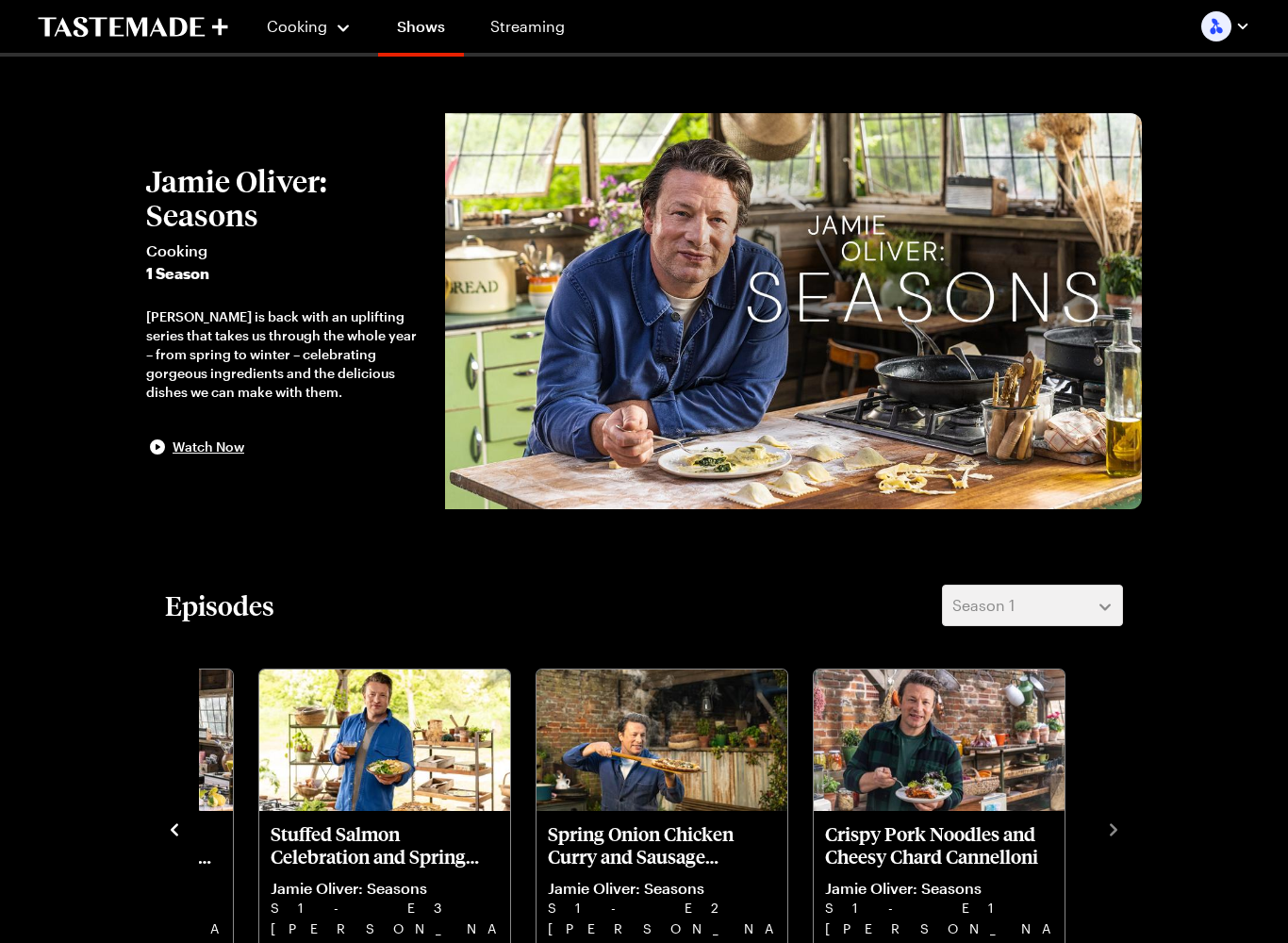 click 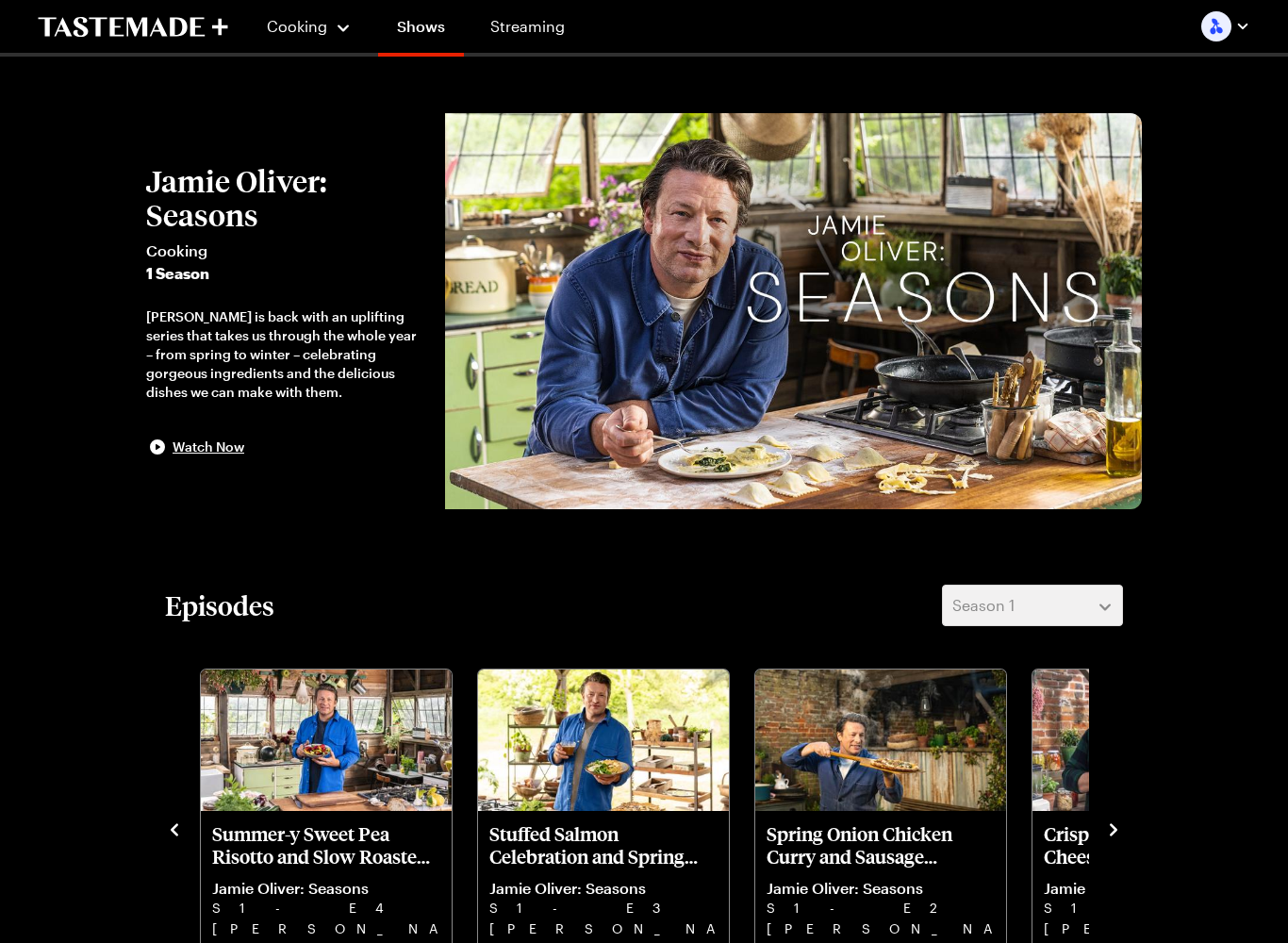 click 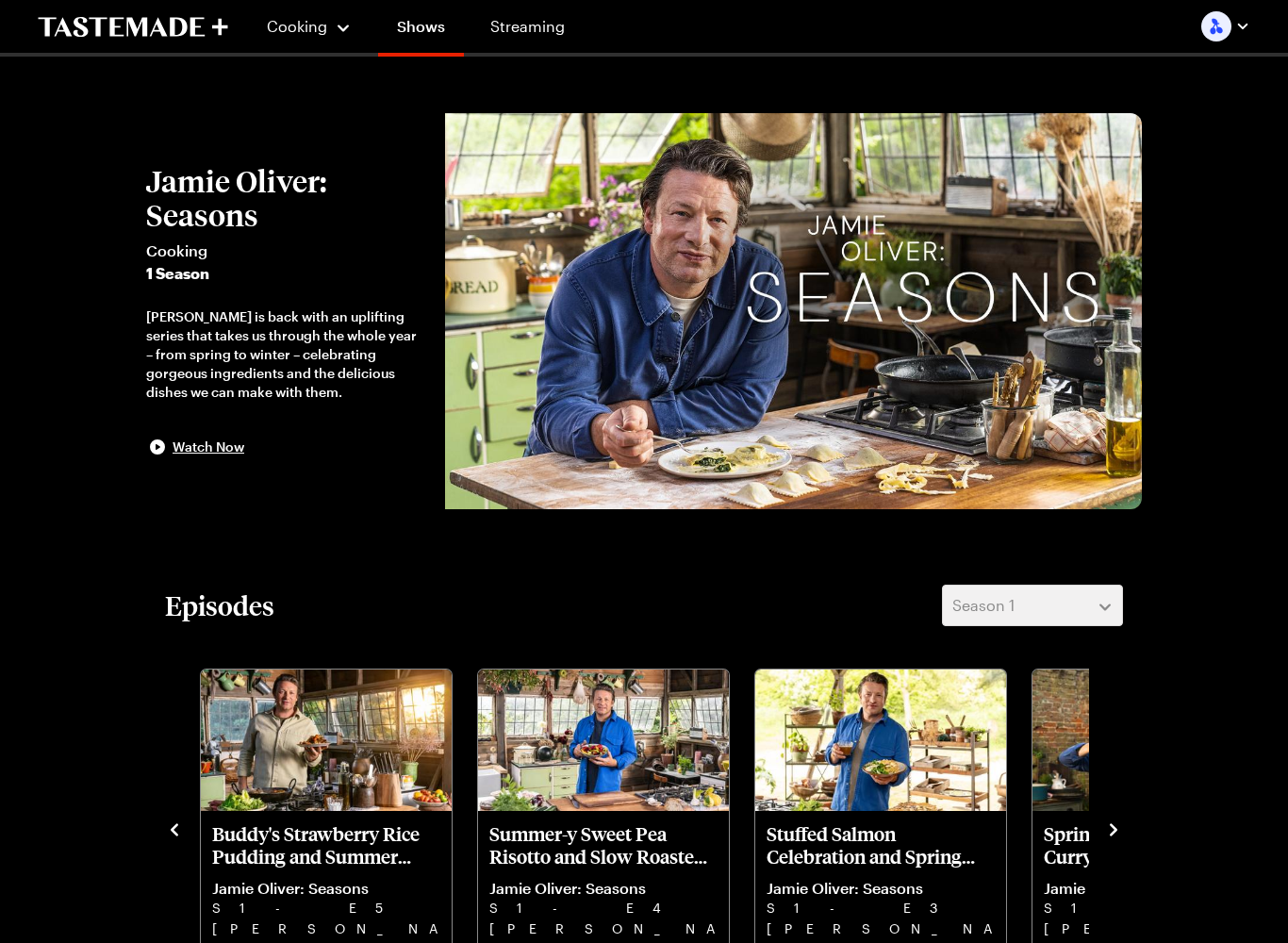 click on "Episodes Season [NUMBER] Endless Summer: From Grilled Panzanella Salad to Sour Cherry Tart [PERSON_NAME]: Seasons S[NUMBER] - E[NUMBER] [PERSON_NAME] ends summer with grilled pepper panzanella and sour cherry frangipane tart with crème fraîche. Buddy's Strawberry Rice Pudding and Summer Tomato Chicken Bake [PERSON_NAME]: Seasons S[NUMBER] - E[NUMBER] [PERSON_NAME] cooks a chicken sheet pan dinner. Buddy helps pick strawberries for quick jam rice pudding. Summer-y Sweet Pea Risotto and Slow Roasted Pork [PERSON_NAME]: Seasons S[NUMBER] - E[NUMBER] [PERSON_NAME] celebrates summer with roasted fennel pork & gratin, oozy pea risotto, and rainbow slaw chicken wraps. Stuffed Salmon Celebration and Spring Rhubarb Tart [PERSON_NAME]: Seasons S[NUMBER] - E[NUMBER] [PERSON_NAME] snazzes up some spuds and honours rhubarb in a luscious custard tart. Spring Onion Chicken Curry and Sausage Broccoli Pizza [PERSON_NAME]: Seasons S[NUMBER] - E[NUMBER] [PERSON_NAME] elevates asparagus and makes spring onions the star of the show in a spicy curry. Crispy Pork Noodles and Cheesy Chard Cannelloni [PERSON_NAME]: Seasons S[NUMBER] - E[NUMBER]" at bounding box center (644, 788) 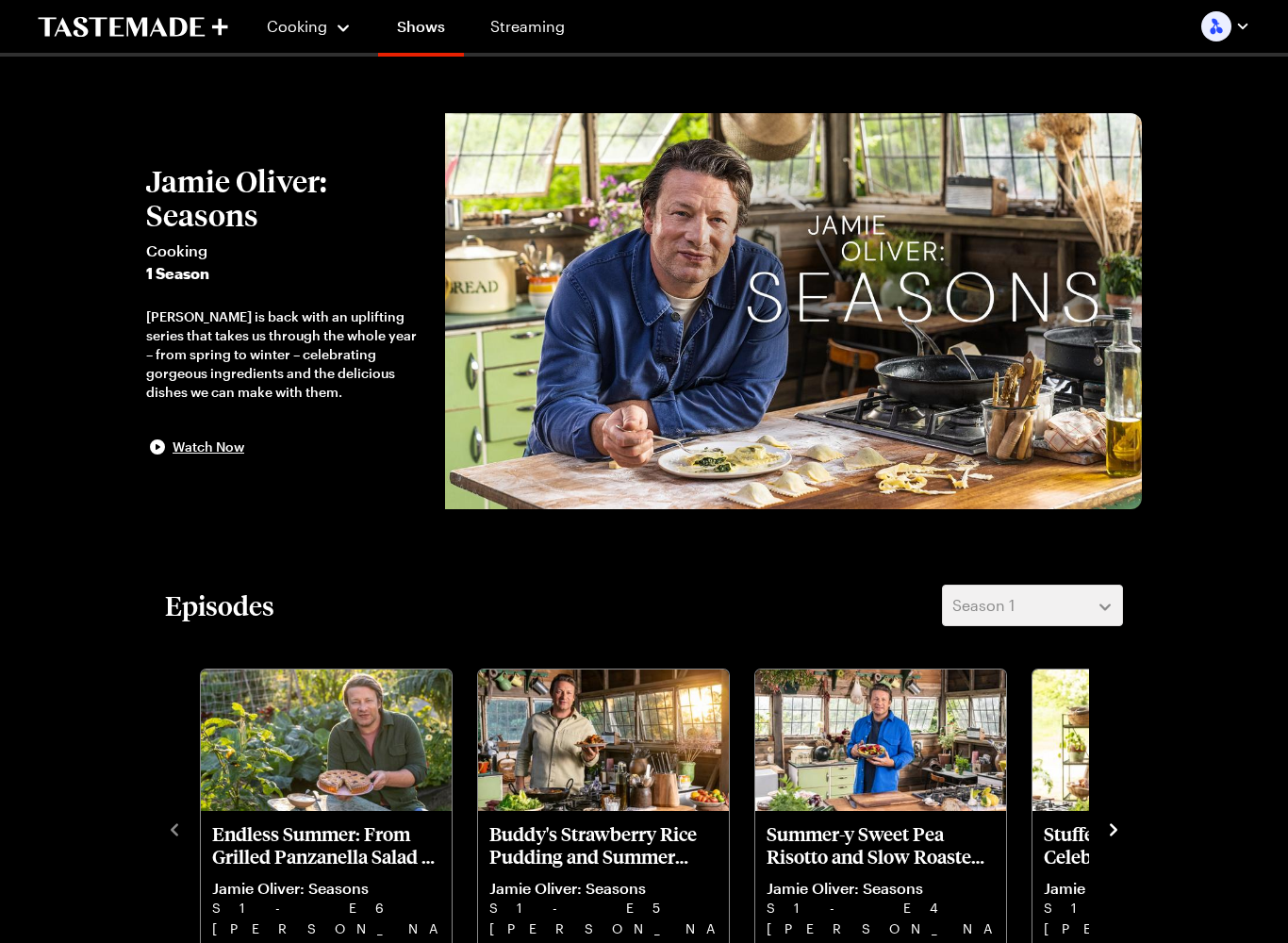 click on "Endless Summer: From Grilled Panzanella Salad to Sour Cherry Tart" at bounding box center (326, 845) 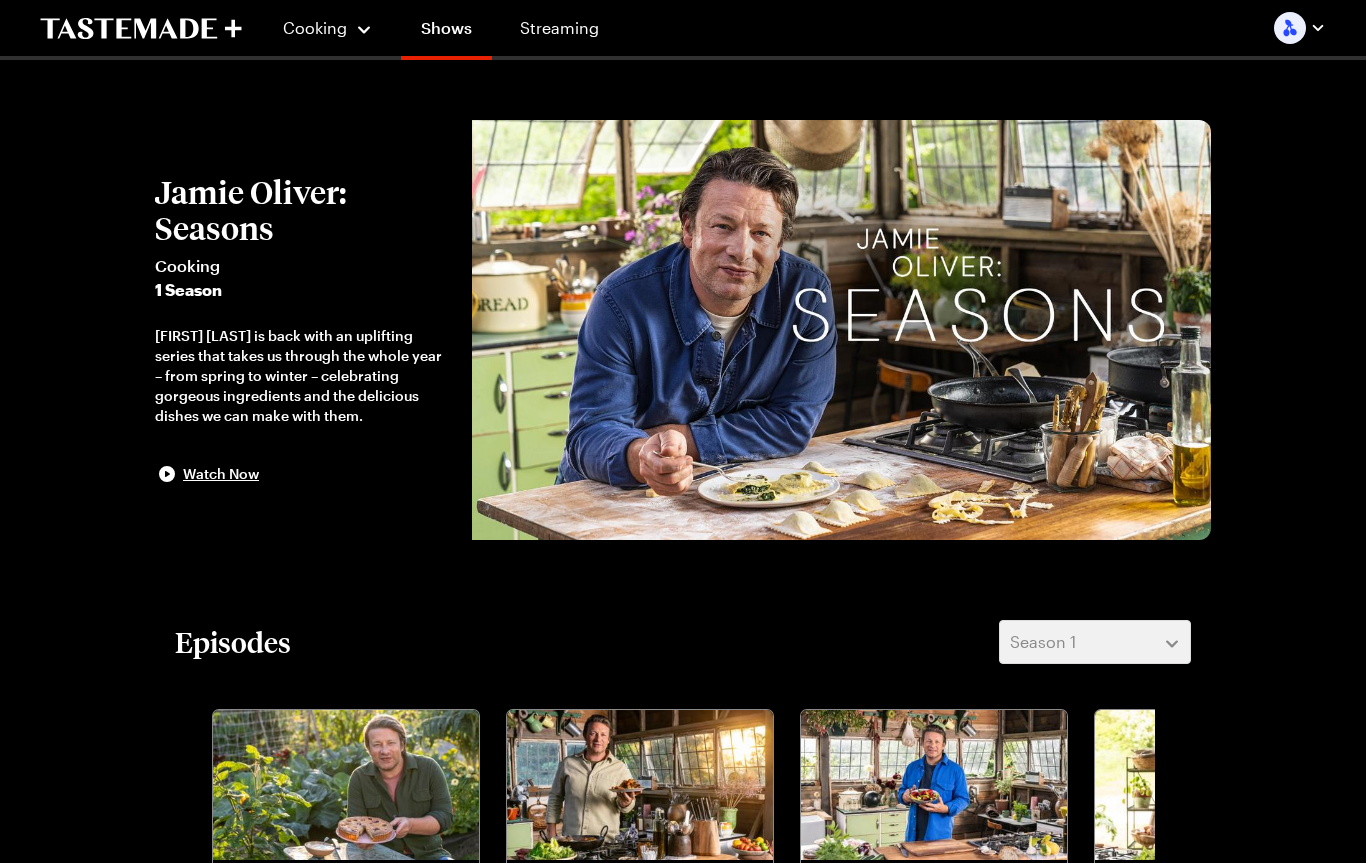 scroll, scrollTop: 0, scrollLeft: 0, axis: both 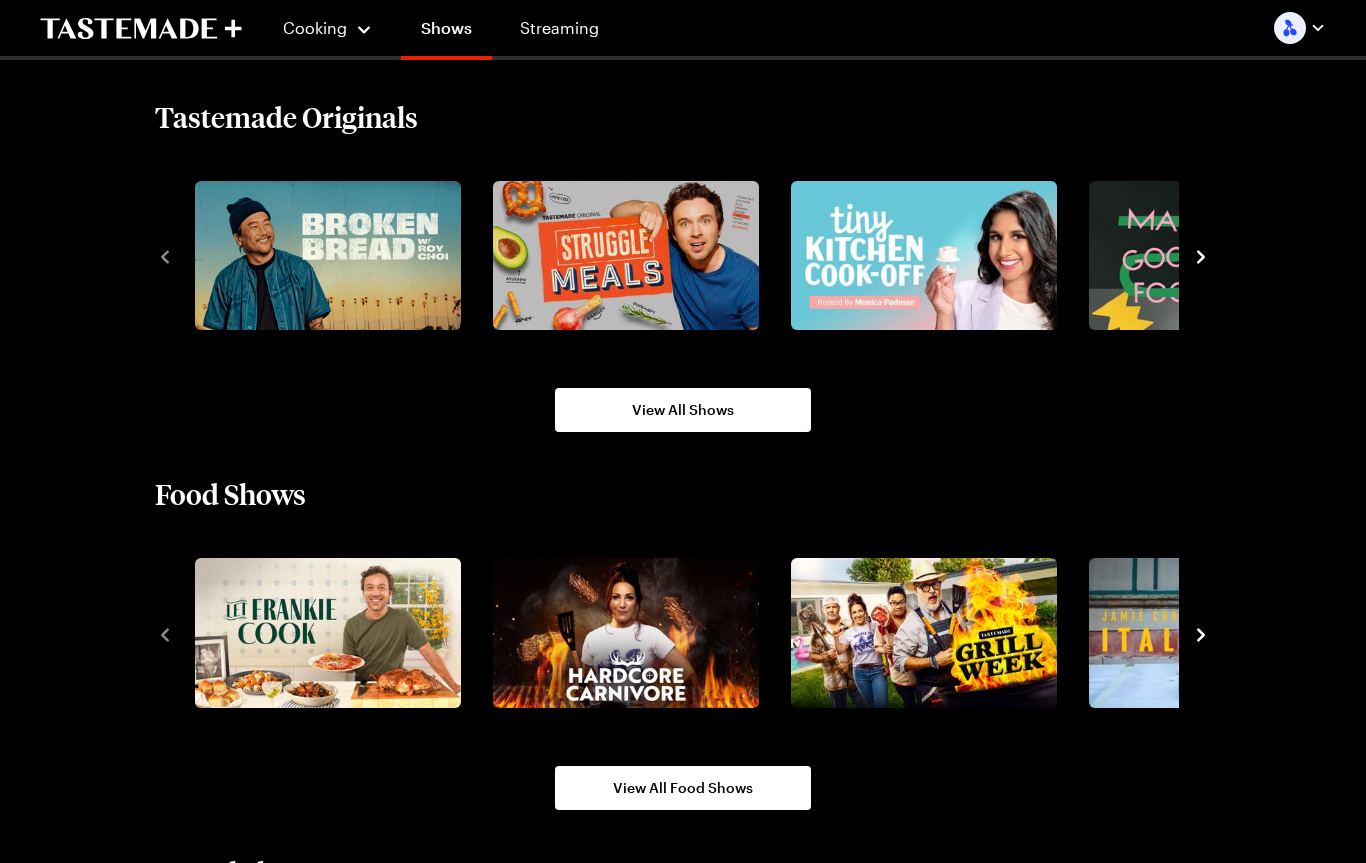 click on "Cooking" at bounding box center (327, 28) 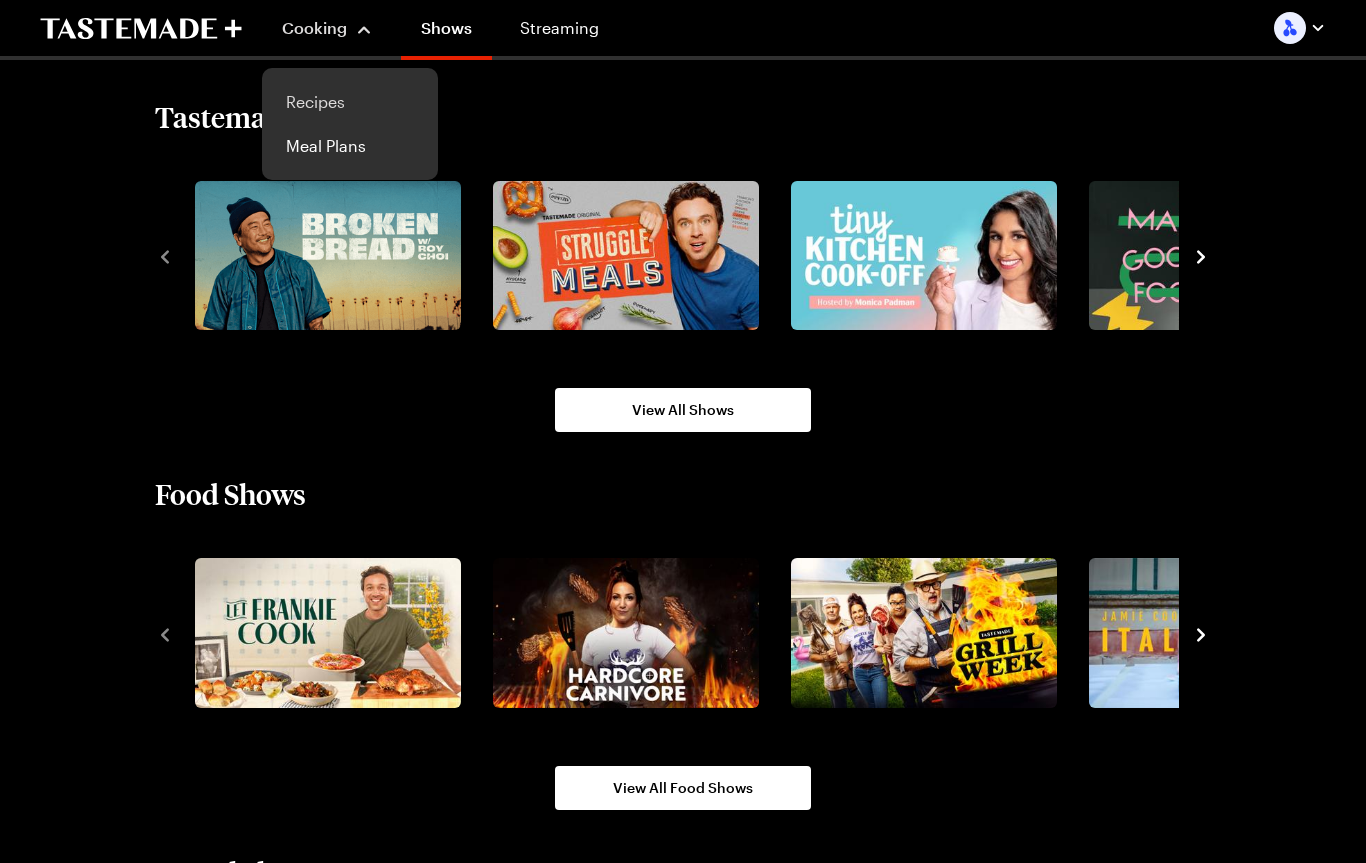 click on "Recipes" at bounding box center [350, 102] 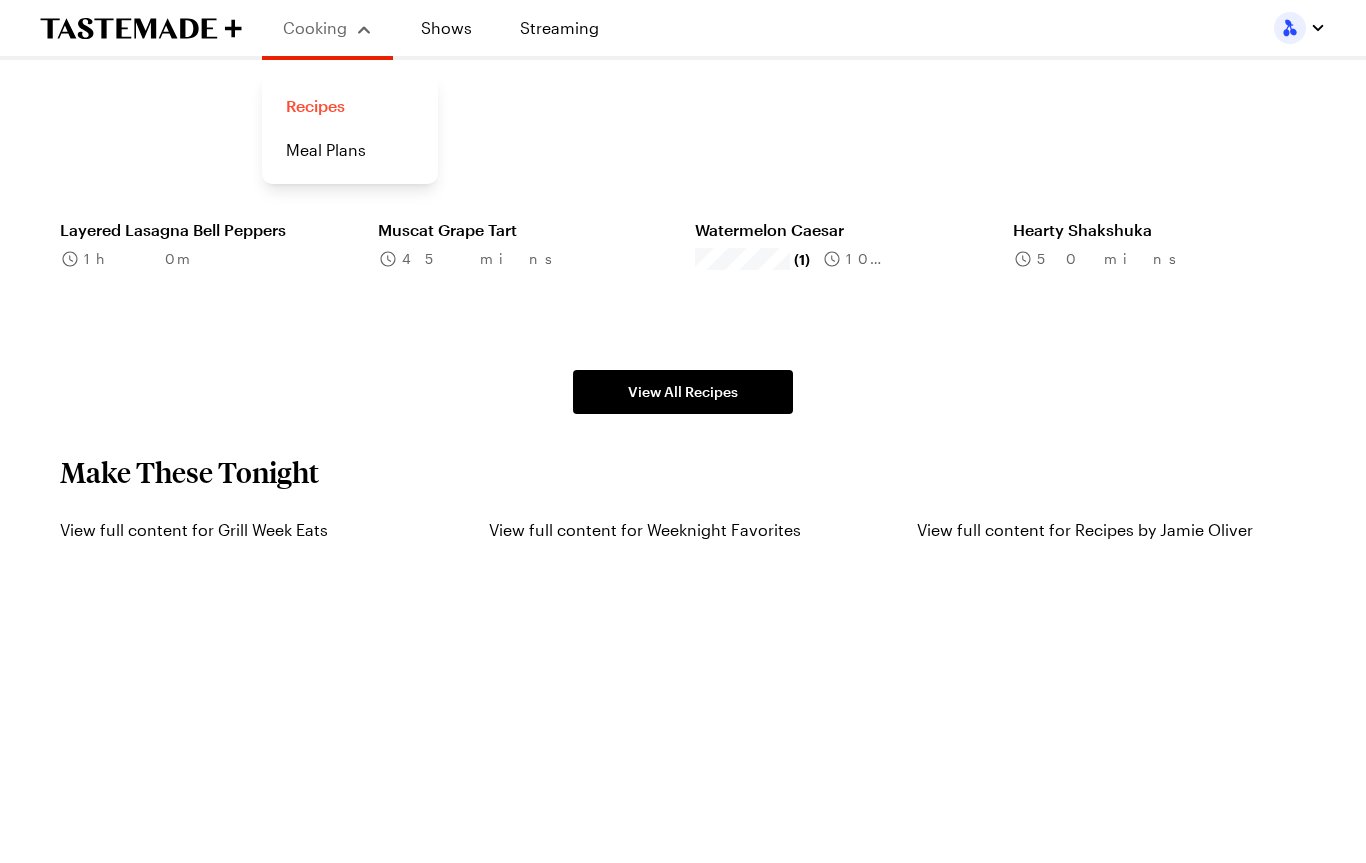 scroll, scrollTop: 0, scrollLeft: 0, axis: both 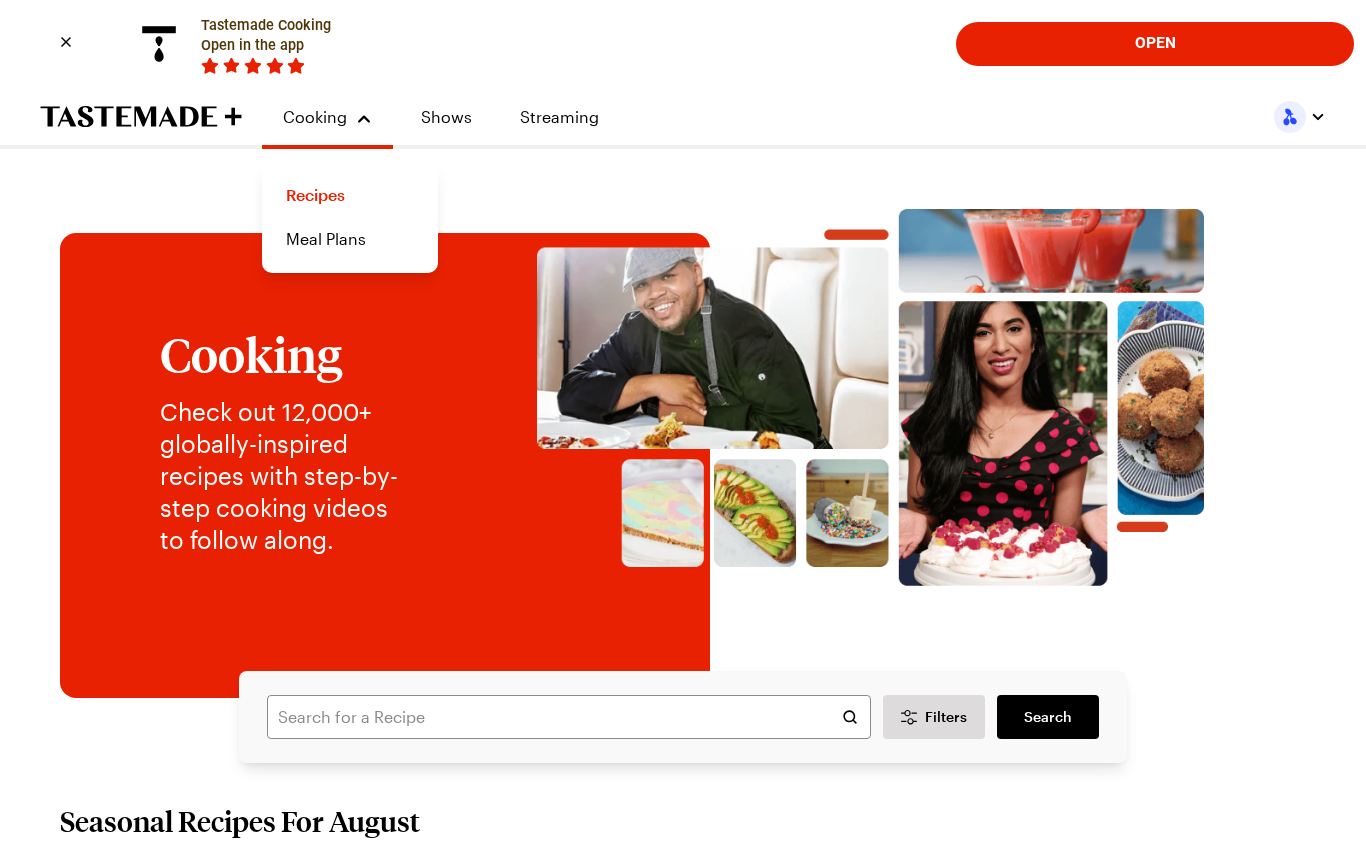 click at bounding box center (385, 465) 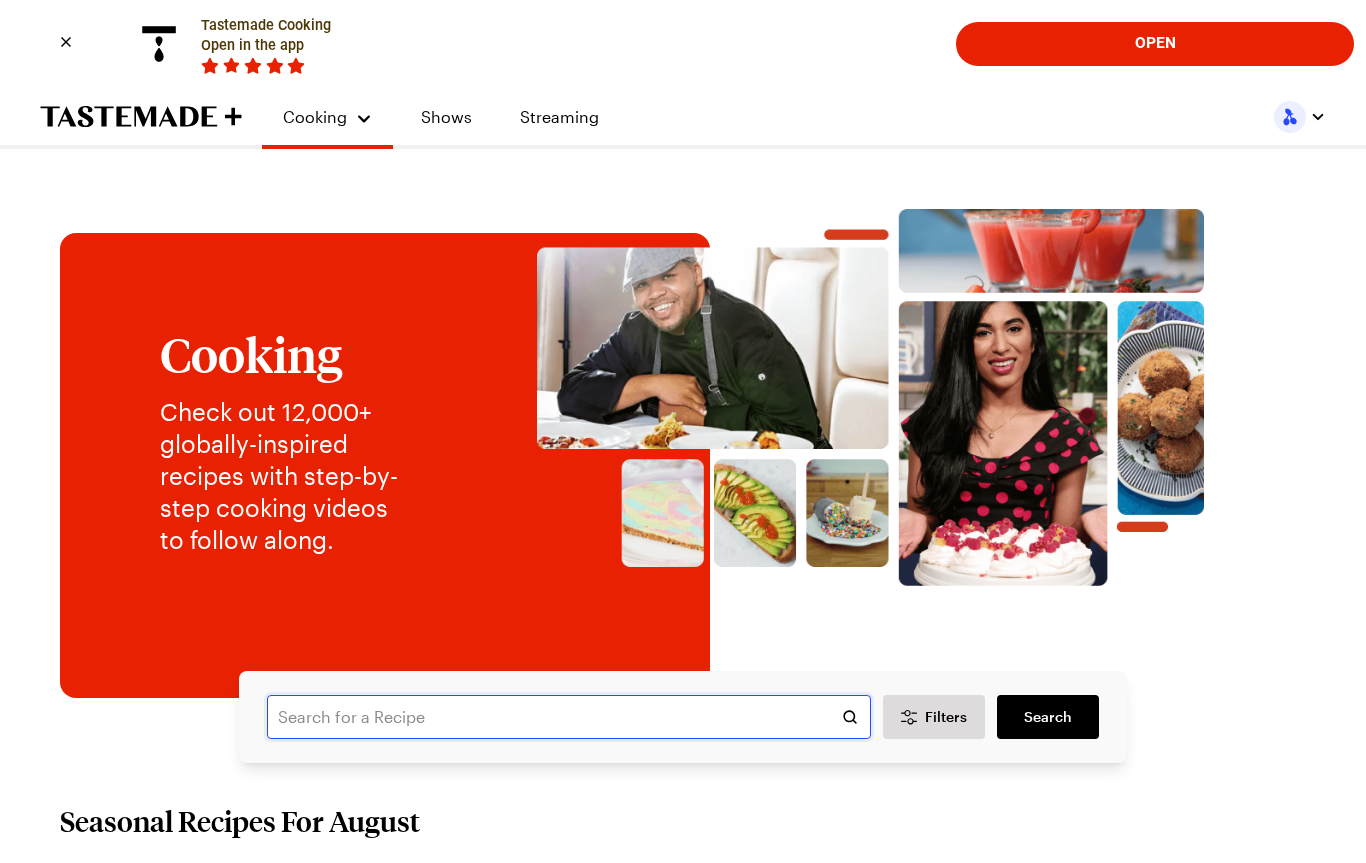 click at bounding box center [569, 717] 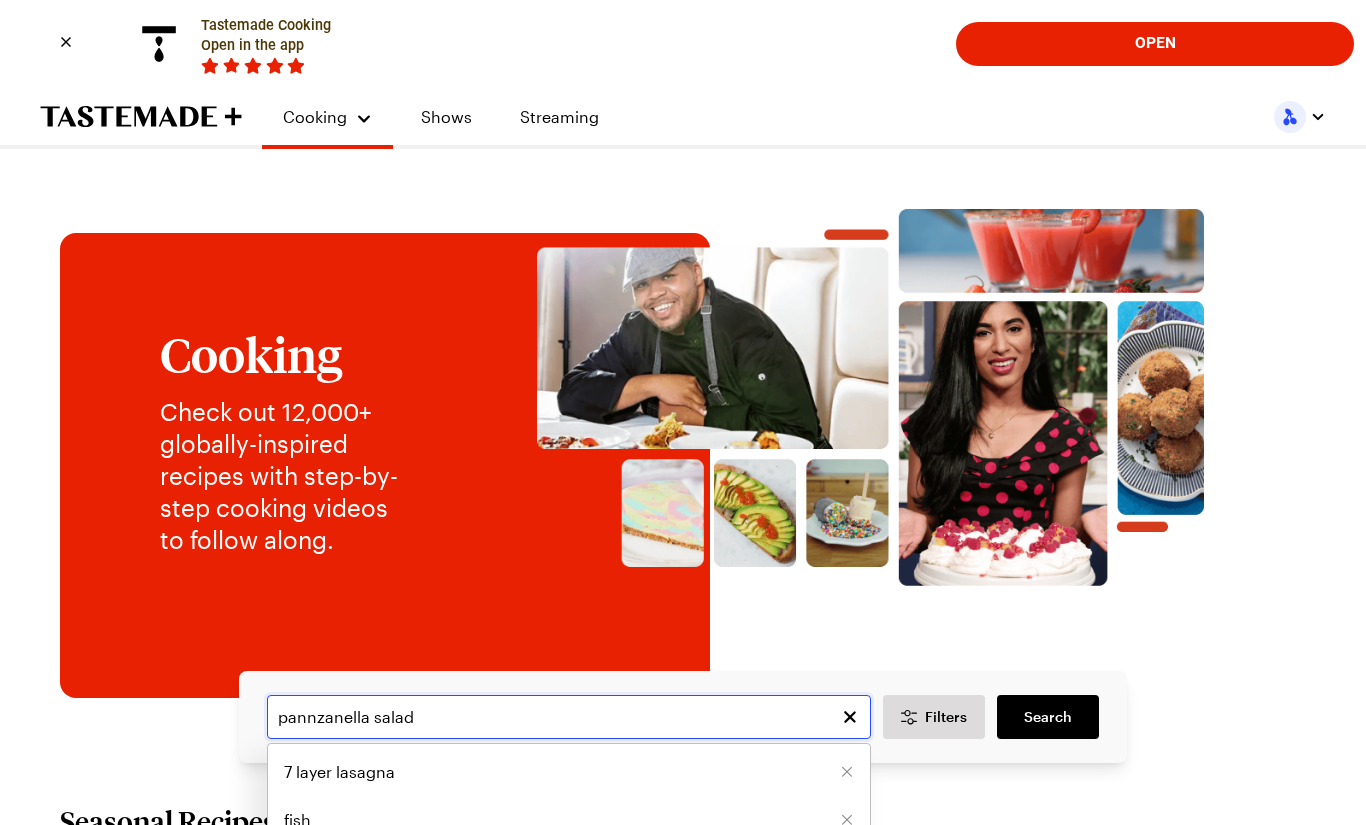 type on "pannzanella salad" 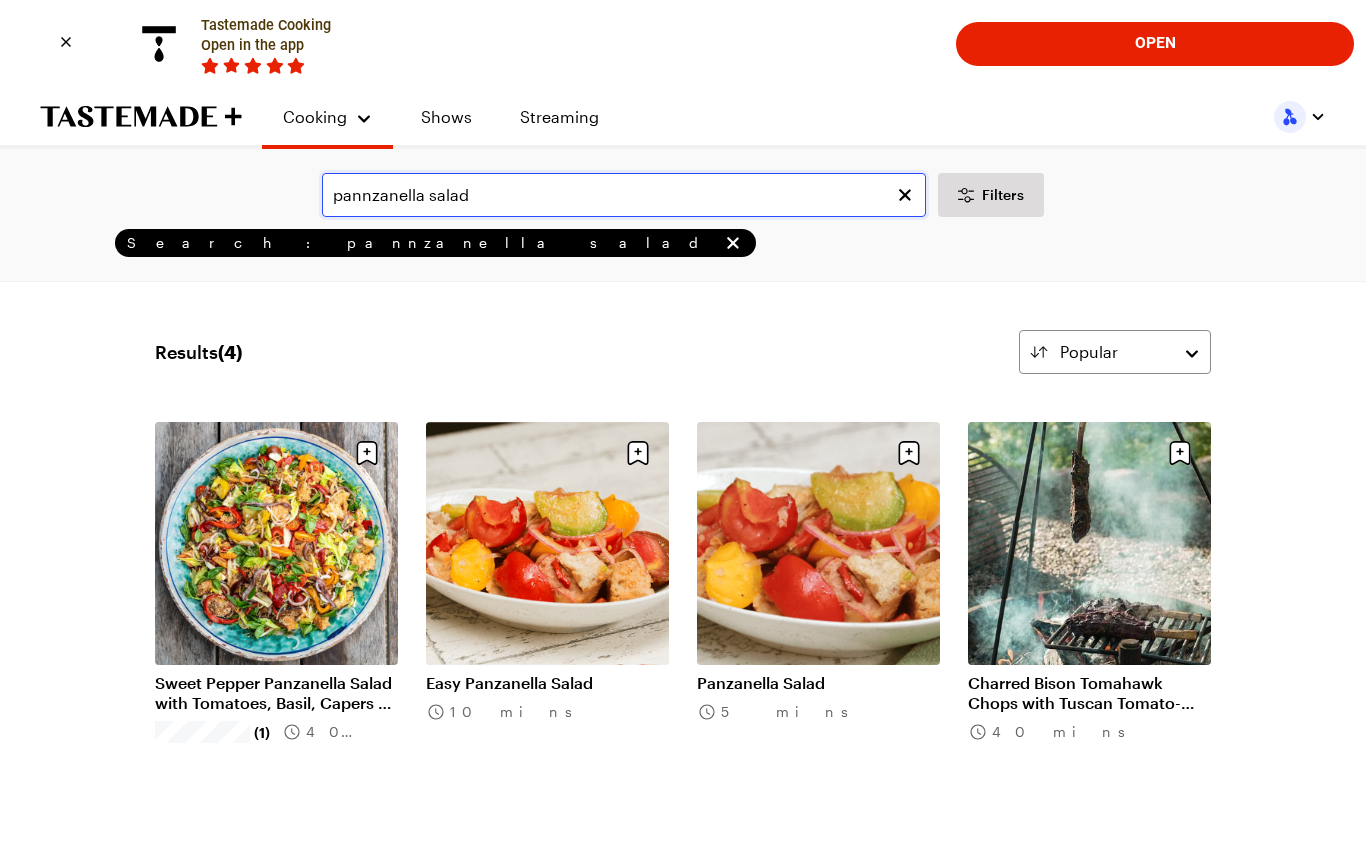 click on "pannzanella salad" at bounding box center [624, 195] 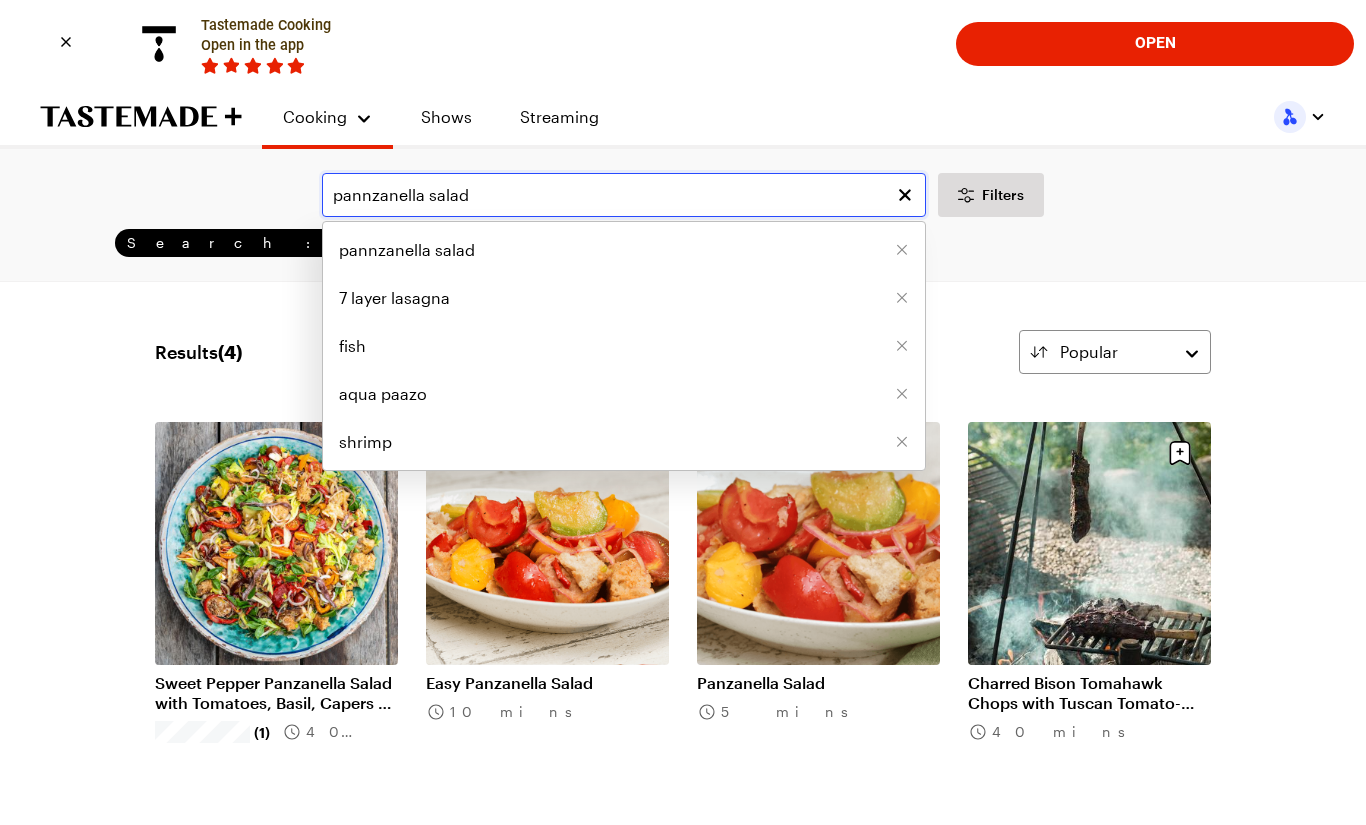 click on "pannzanella salad" at bounding box center (624, 195) 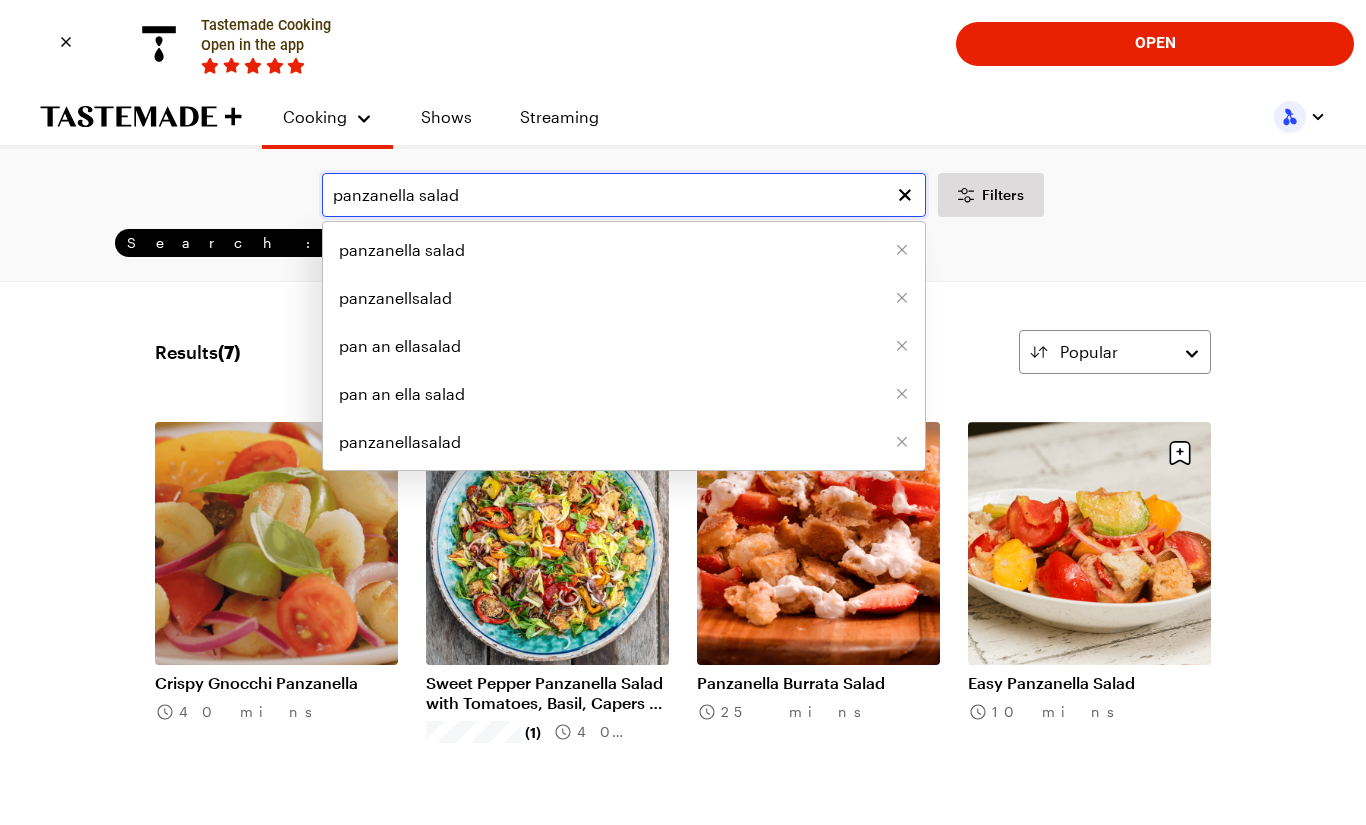 type on "panzanella salad" 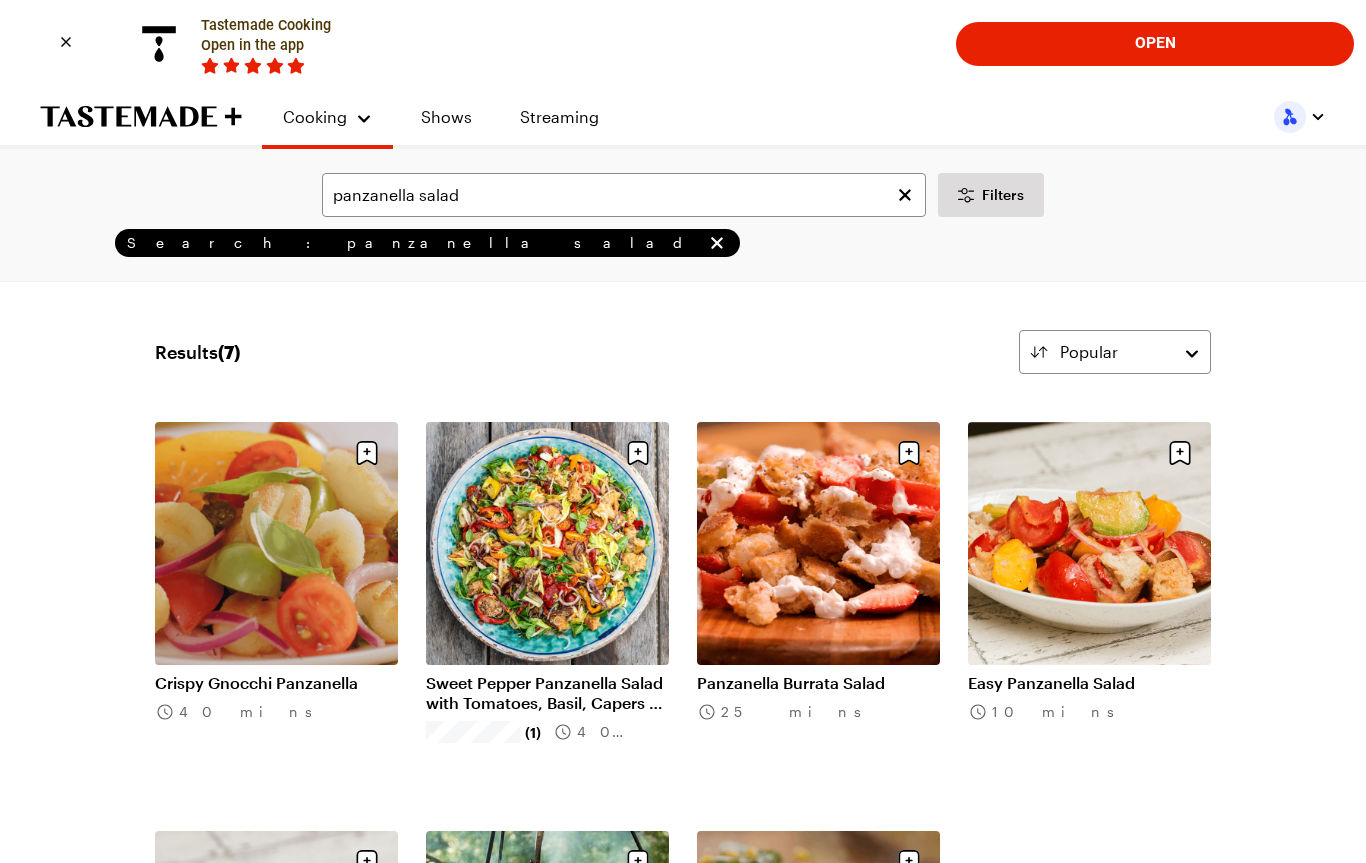 click on "Panzanella Burrata Salad" at bounding box center (818, 683) 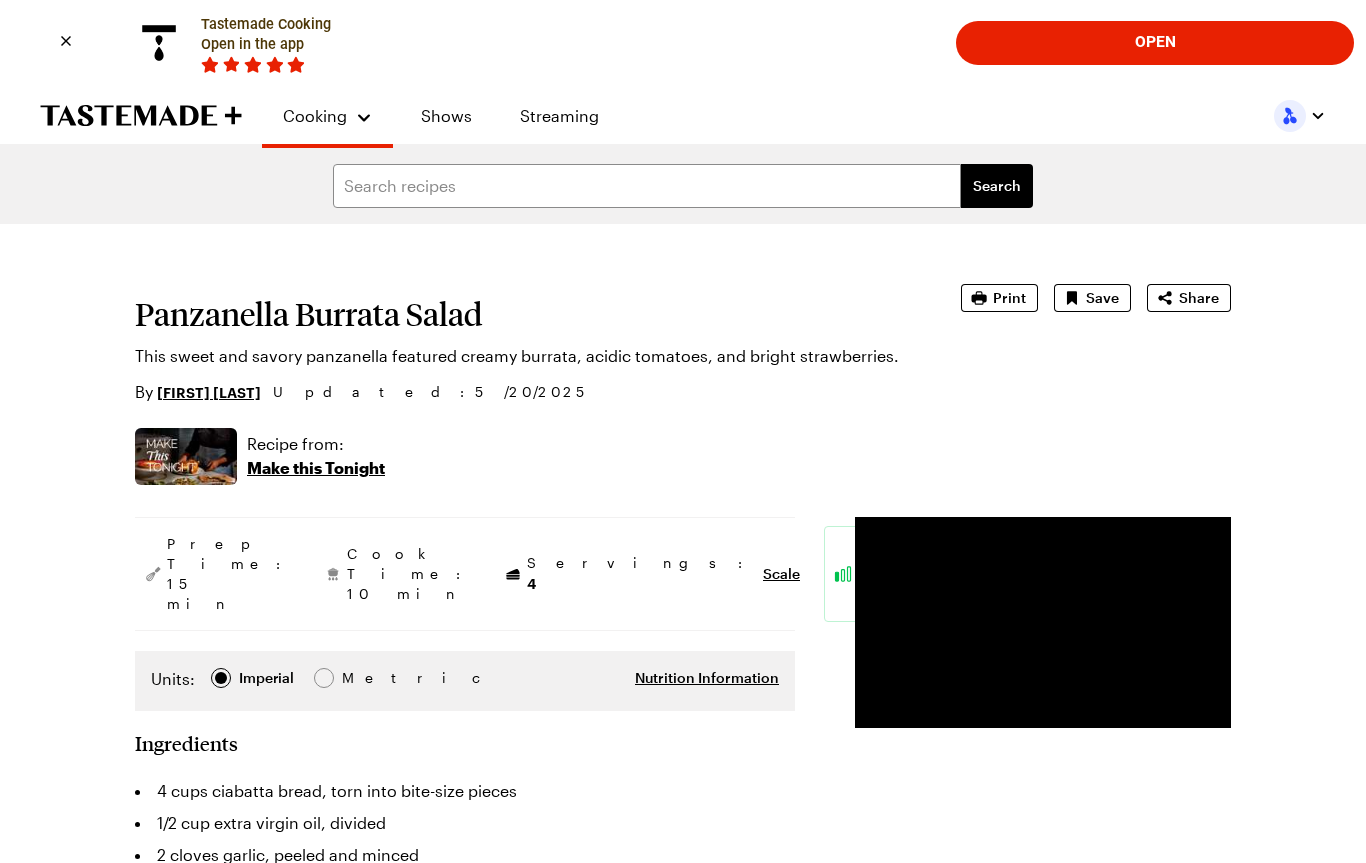 scroll, scrollTop: 0, scrollLeft: 0, axis: both 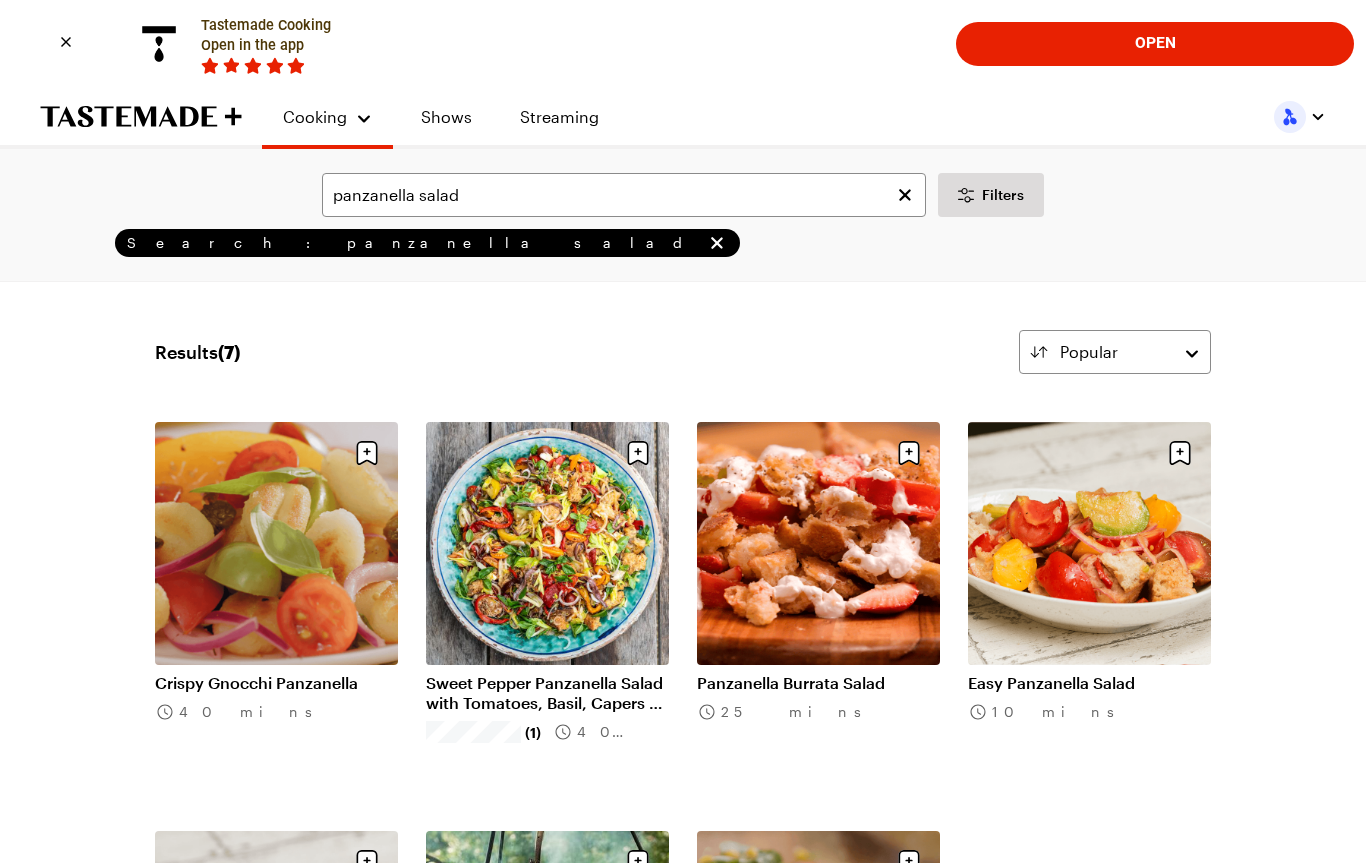 click on "panzanella salad Filters Search: panzanella salad Search Results  ( 7 ) Popular Load More Crispy Gnocchi Panzanella 40 mins Sweet Pepper Panzanella Salad with Tomatoes, Basil, Capers & Anchovies (1) 40 mins Panzanella Burrata Salad 25 mins Easy Panzanella Salad 10 mins Panzanella Salad 5 mins Charred Bison Tomahawk Chops with Tuscan Tomato-Bread Salad 40 mins Corn Panzenella Salad 40 mins Load More" at bounding box center [683, 734] 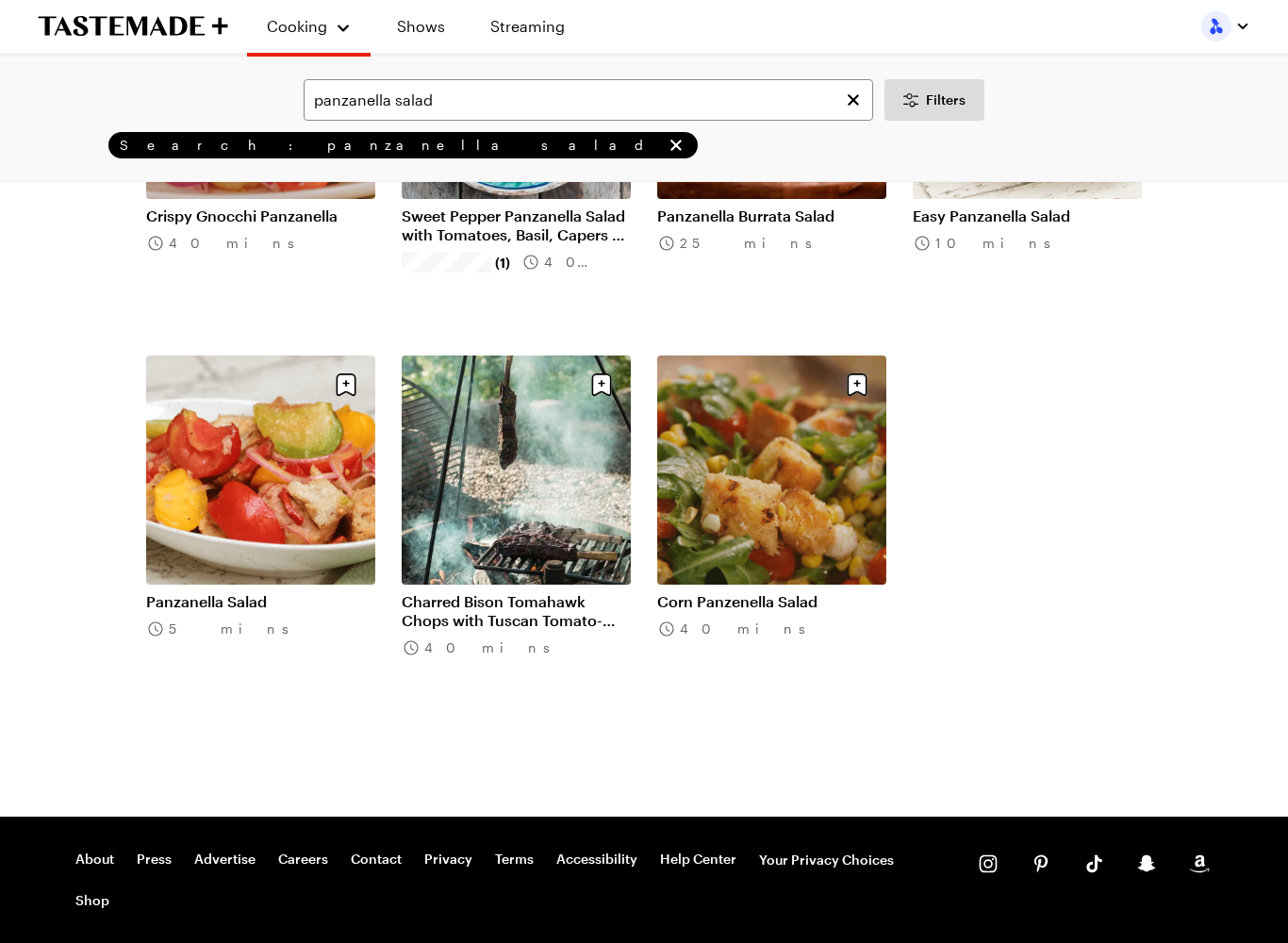 scroll, scrollTop: 441, scrollLeft: 0, axis: vertical 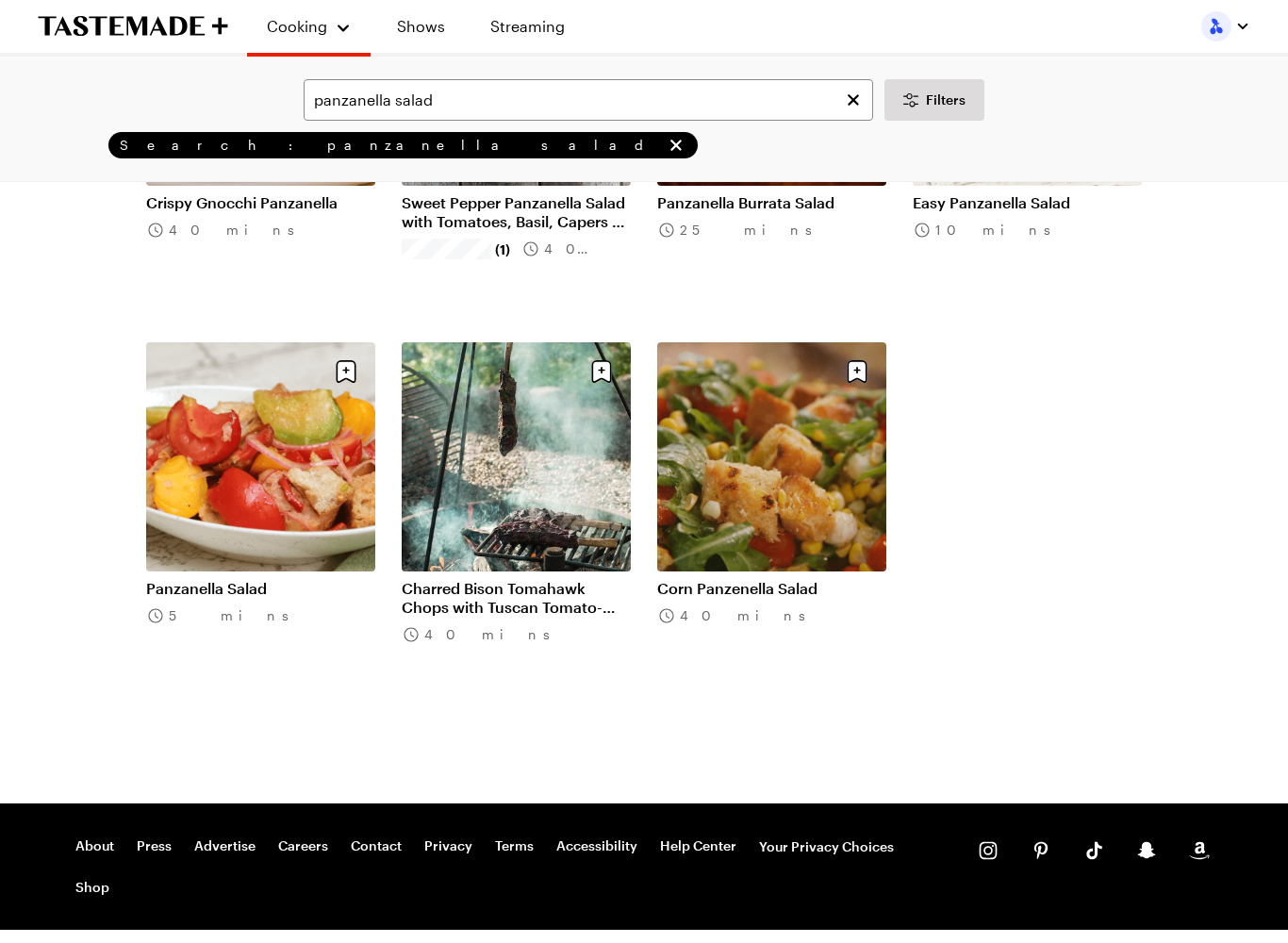 click on "Corn Panzenella Salad" at bounding box center (771, 588) 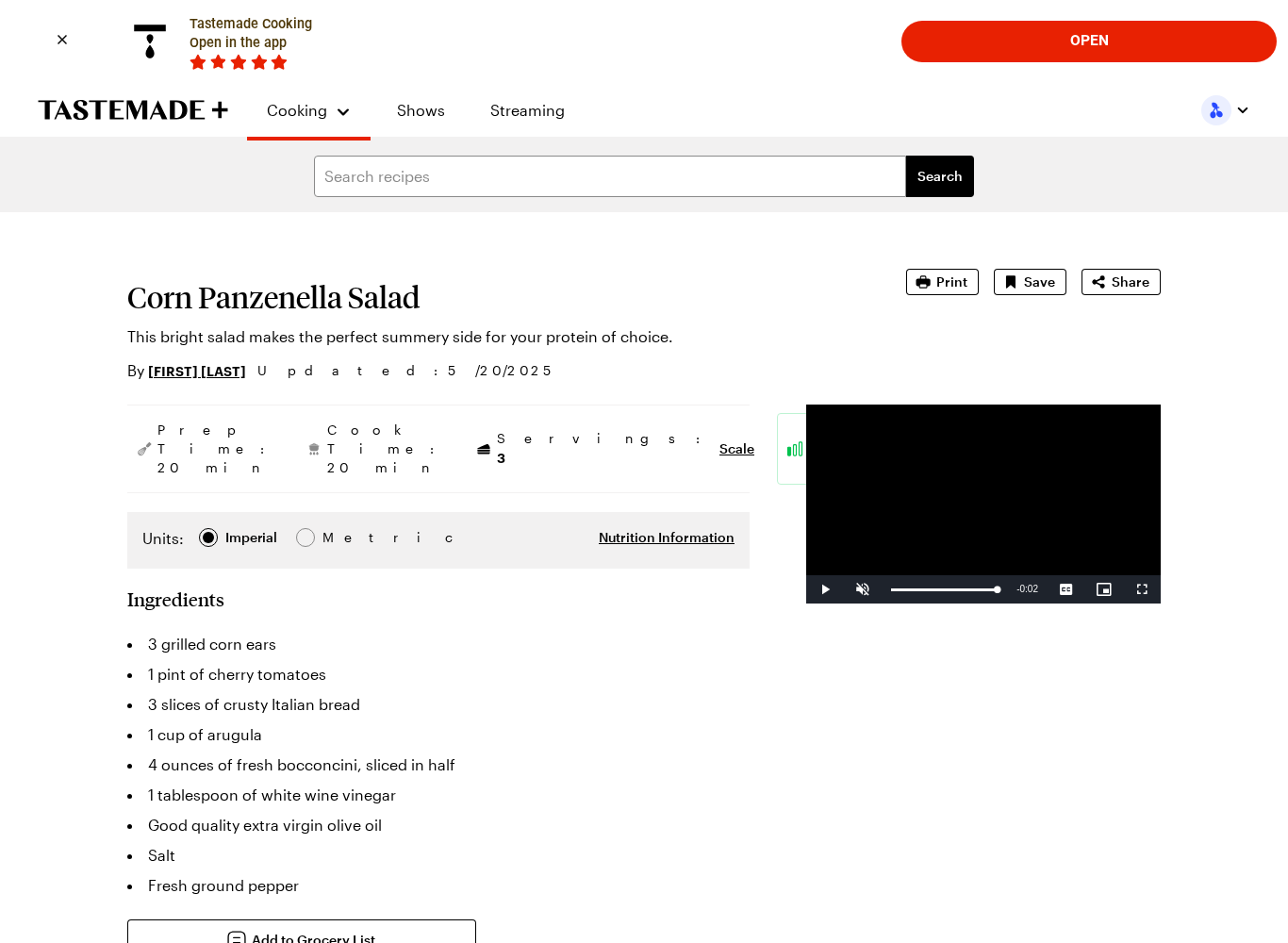 type on "x" 